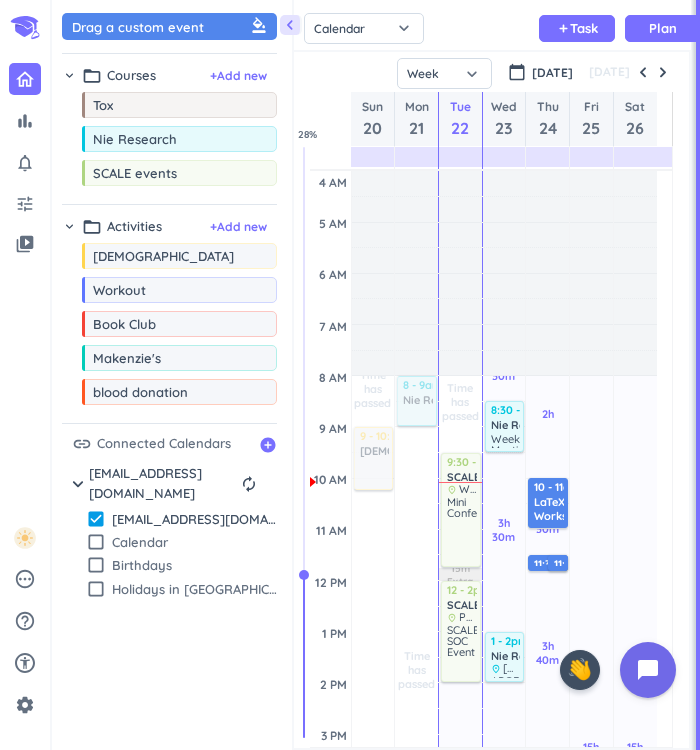 scroll, scrollTop: 0, scrollLeft: 0, axis: both 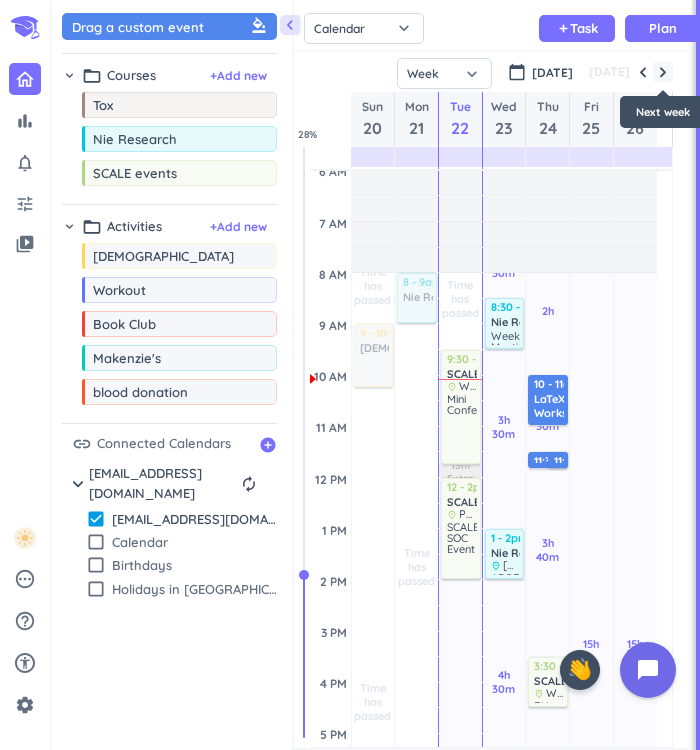 click at bounding box center (663, 72) 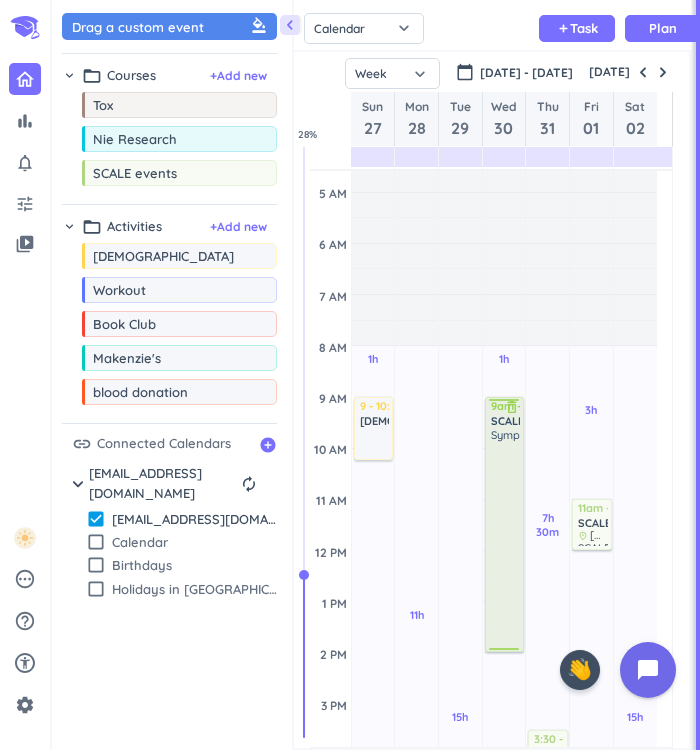 scroll, scrollTop: 0, scrollLeft: 0, axis: both 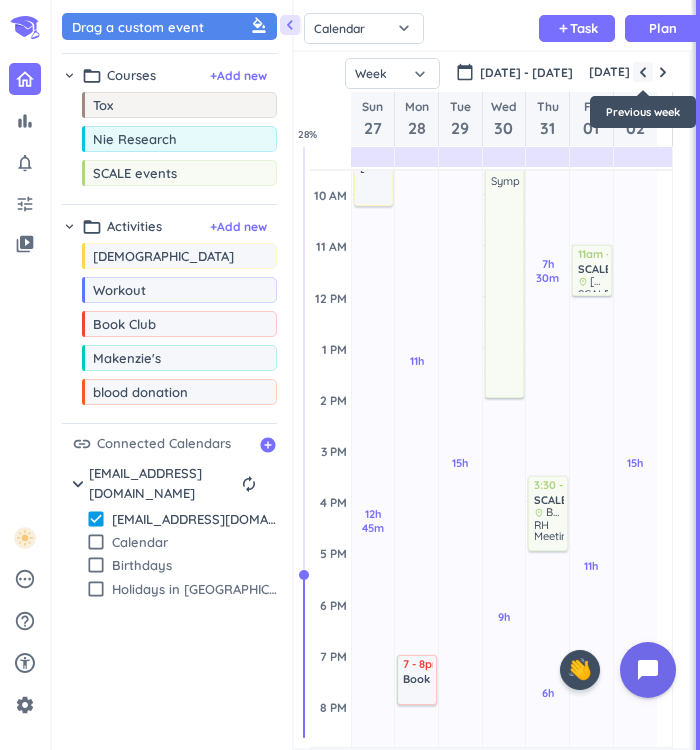 click at bounding box center [643, 72] 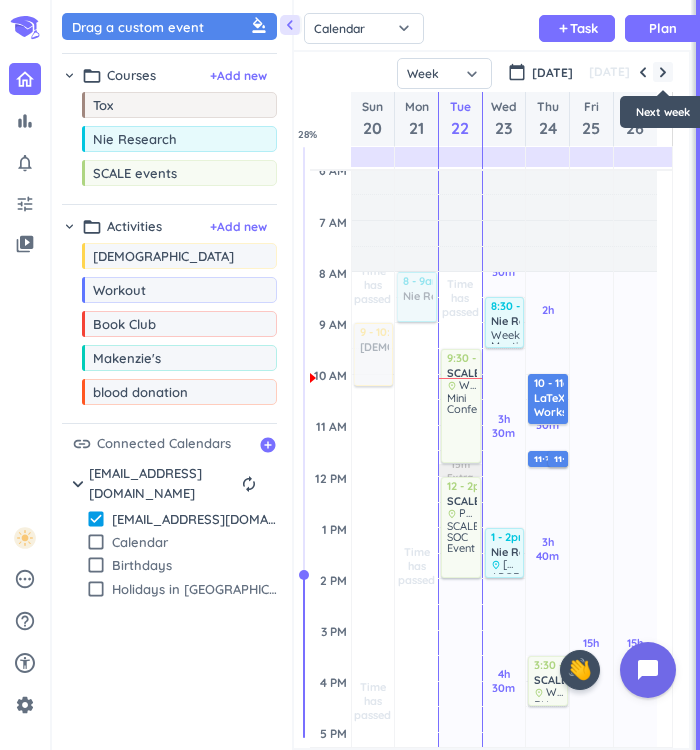 click at bounding box center [663, 72] 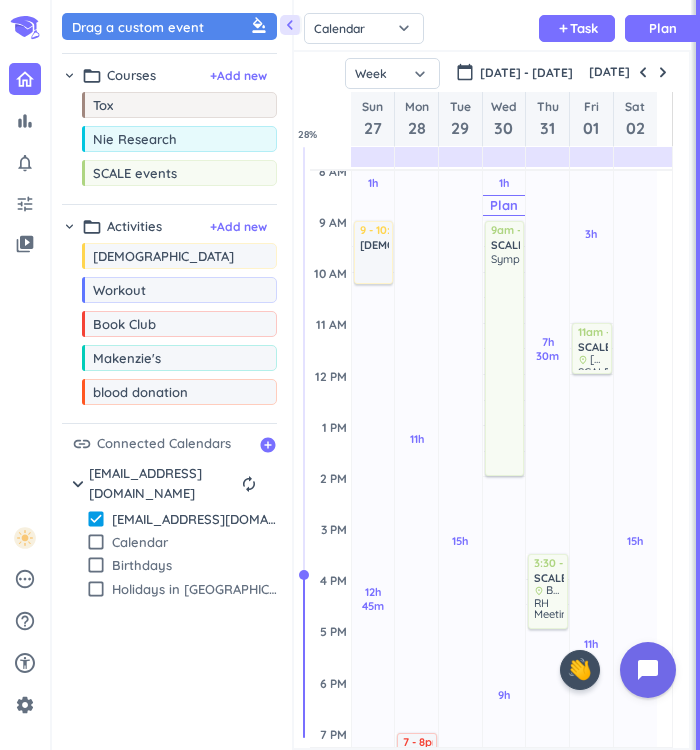 scroll, scrollTop: 251, scrollLeft: 0, axis: vertical 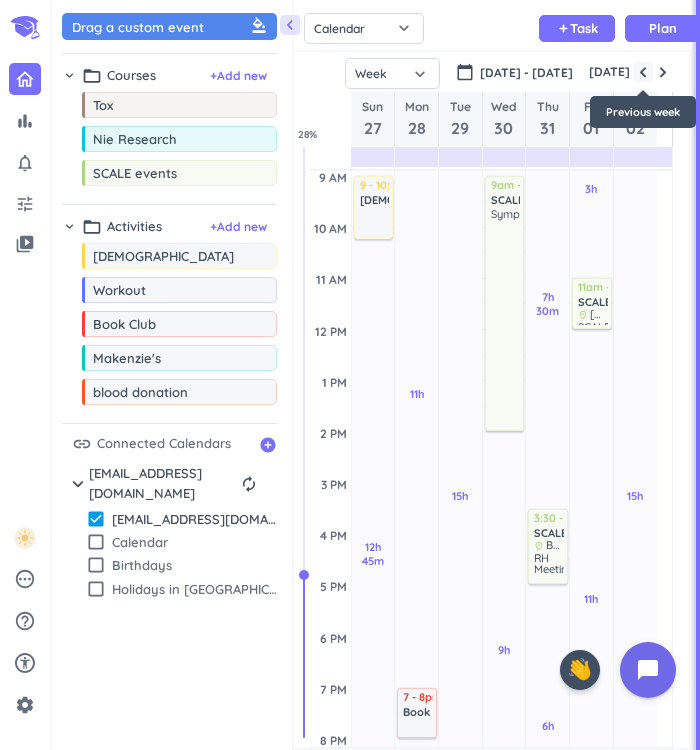 click at bounding box center [643, 72] 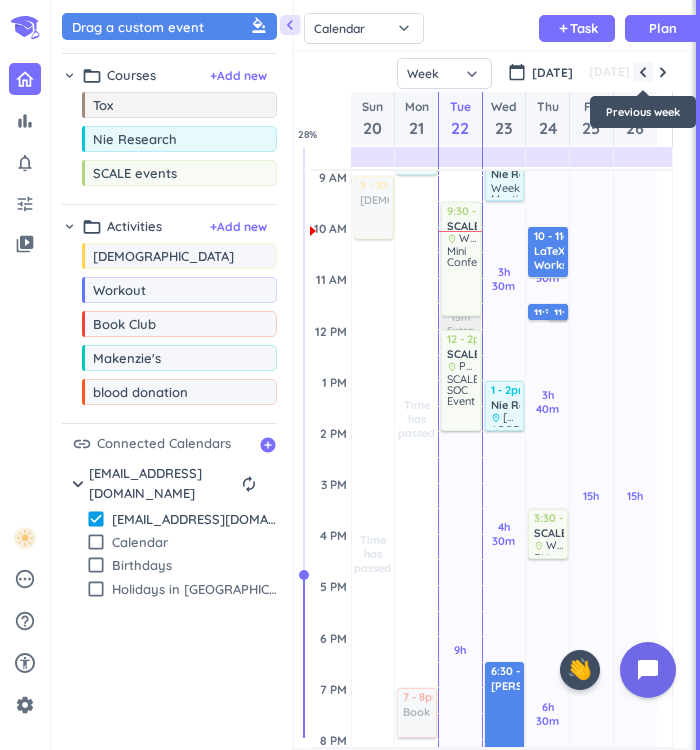scroll, scrollTop: 104, scrollLeft: 0, axis: vertical 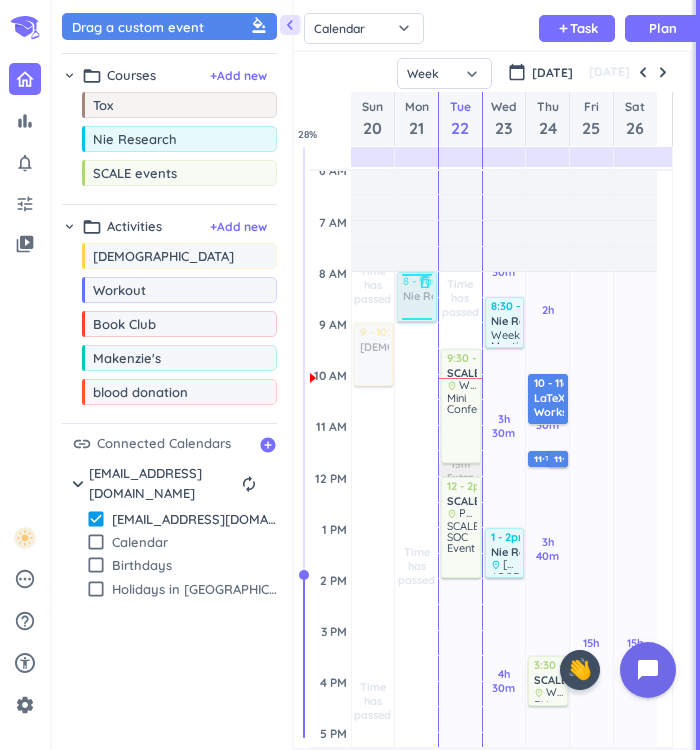click at bounding box center [415, 297] 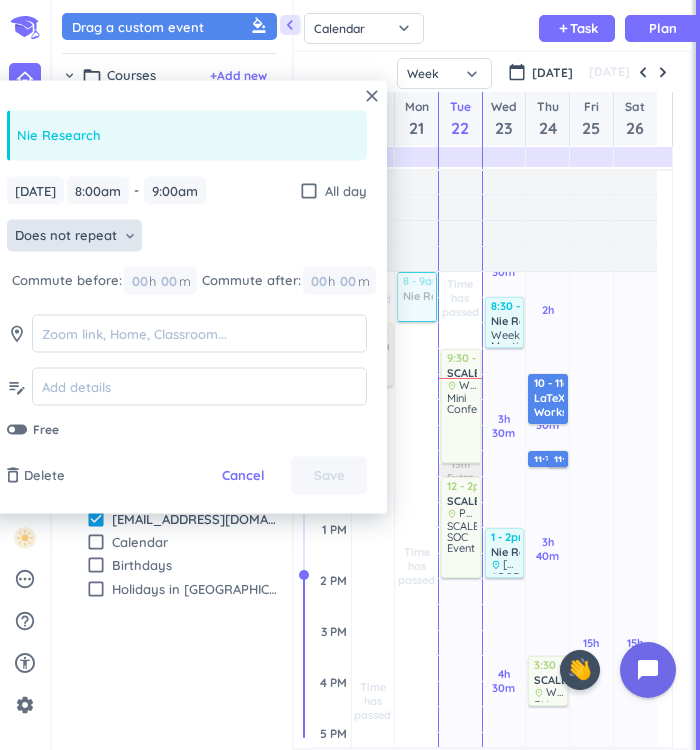 click on "Does not repeat" at bounding box center [66, 236] 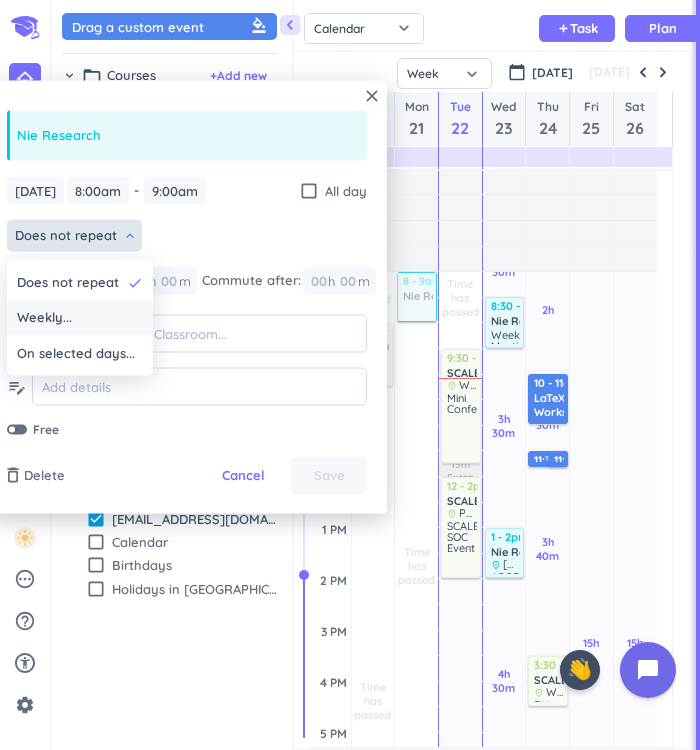 click on "Weekly..." at bounding box center (44, 318) 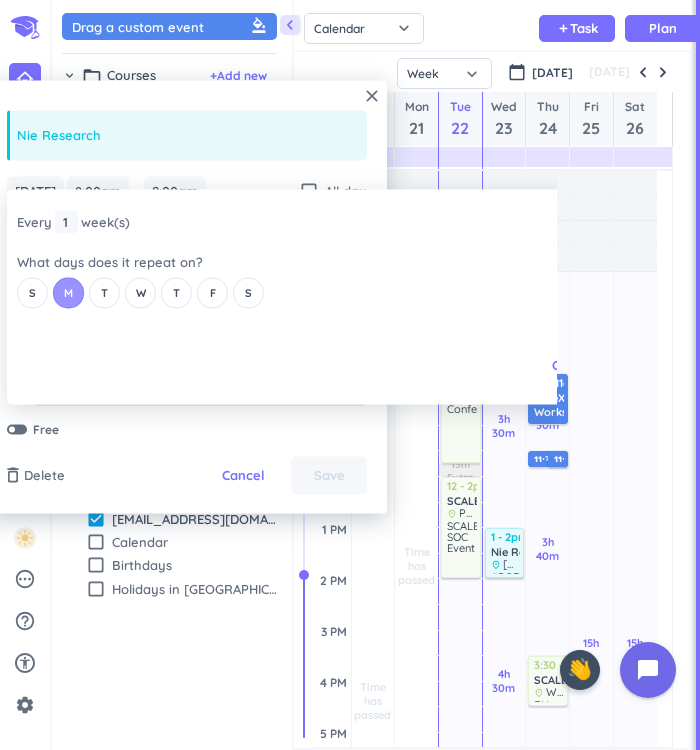 click on "M" at bounding box center [68, 292] 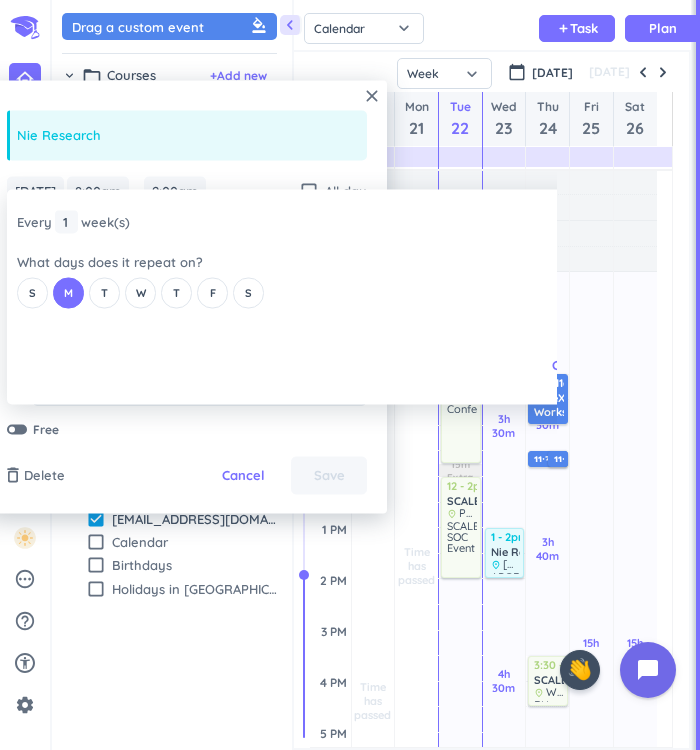 click on "close Every 1 1 1 week (s) What days does it repeat on? S M T W T F S Cancel Ok" at bounding box center (272, 297) 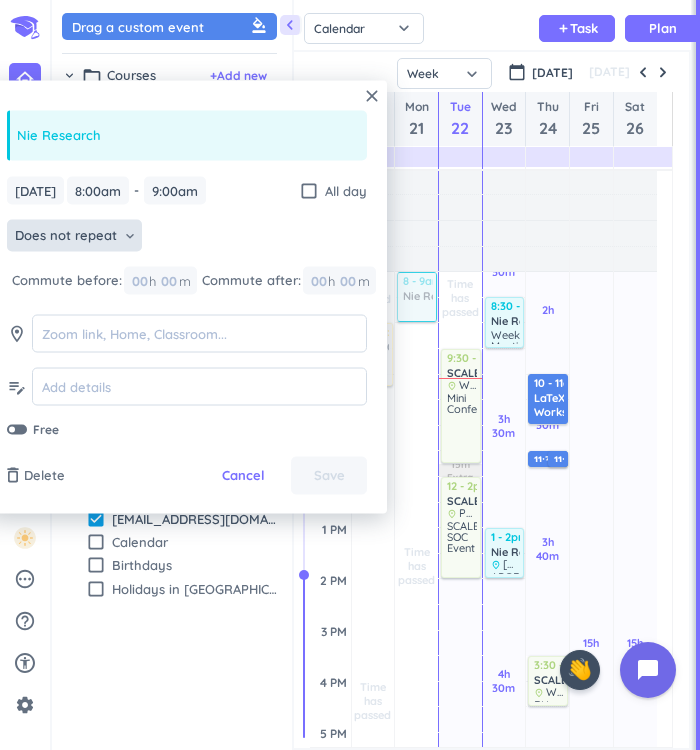 click on "Does not repeat keyboard_arrow_down" at bounding box center (74, 236) 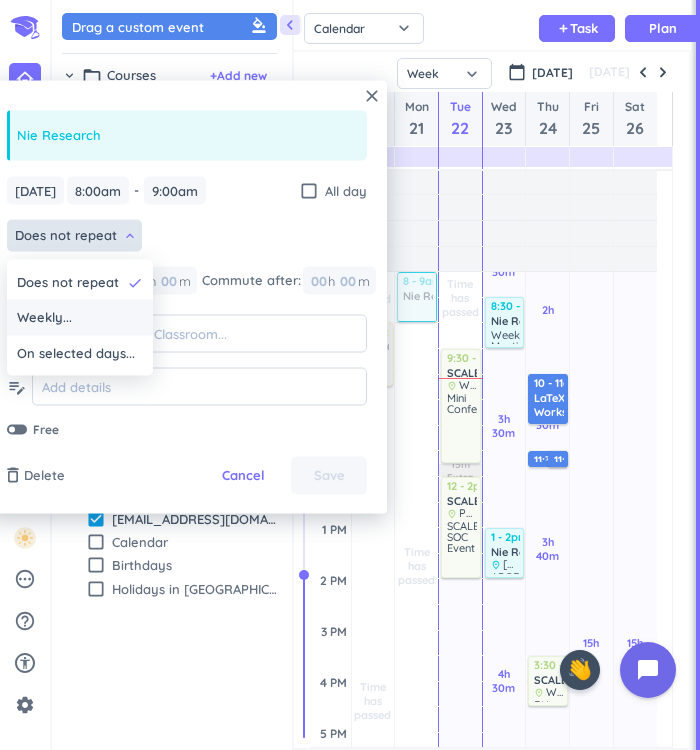 click on "Weekly..." at bounding box center [44, 318] 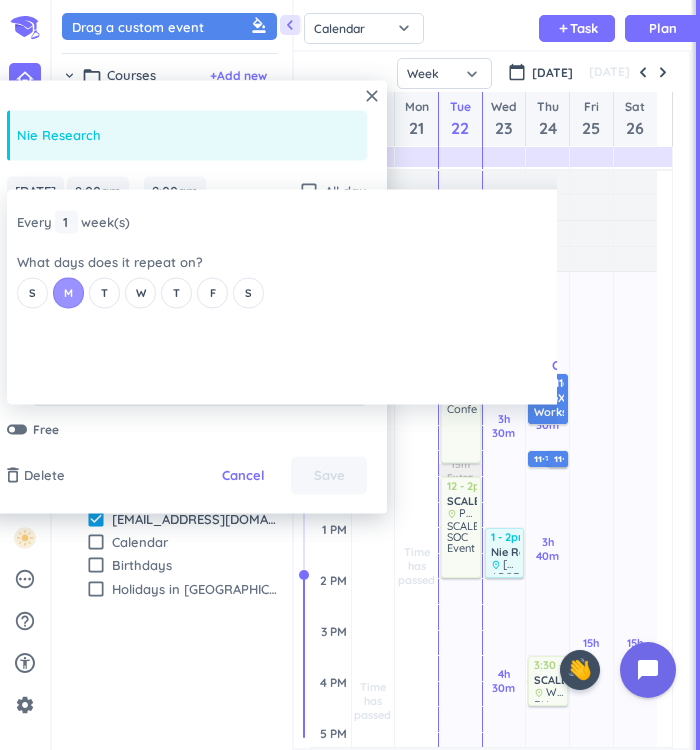 click on "M" at bounding box center (68, 292) 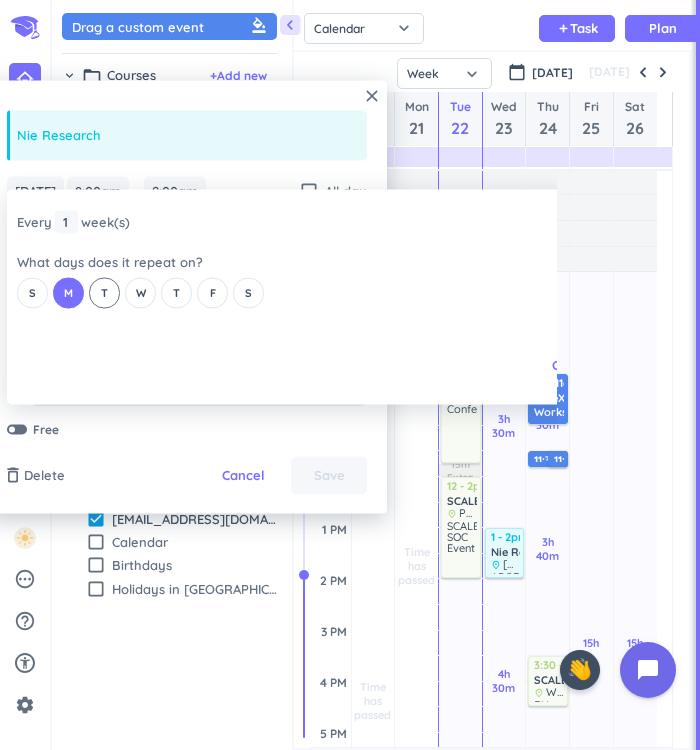 click on "T" at bounding box center (104, 292) 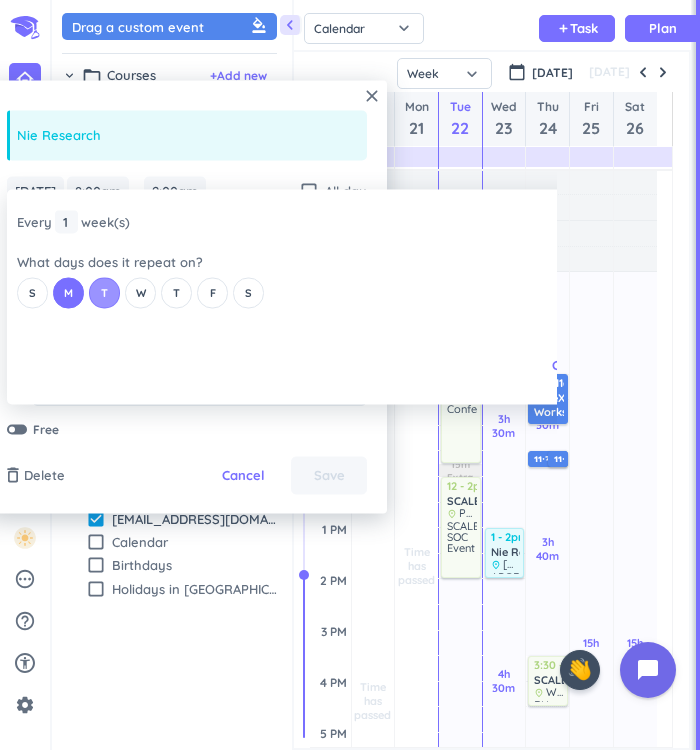 click on "T" at bounding box center [104, 292] 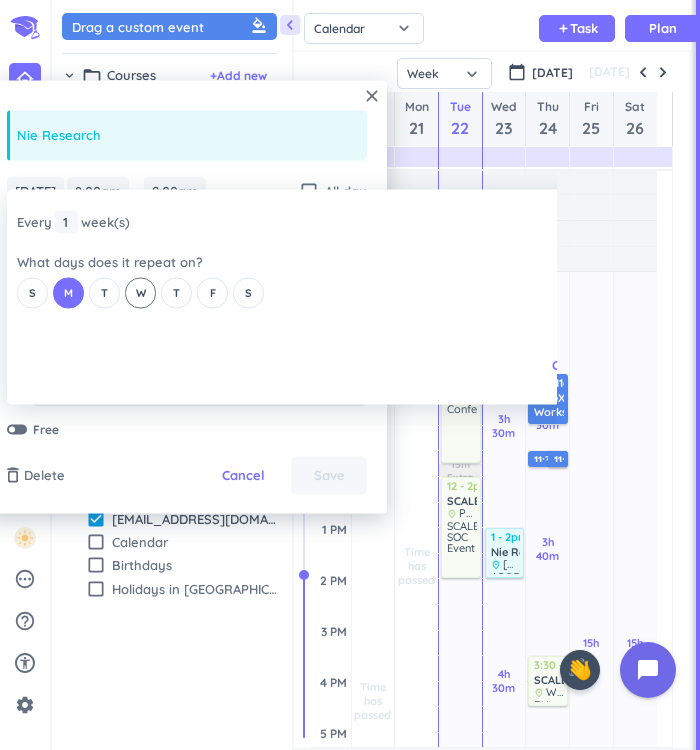 click on "W" at bounding box center [141, 292] 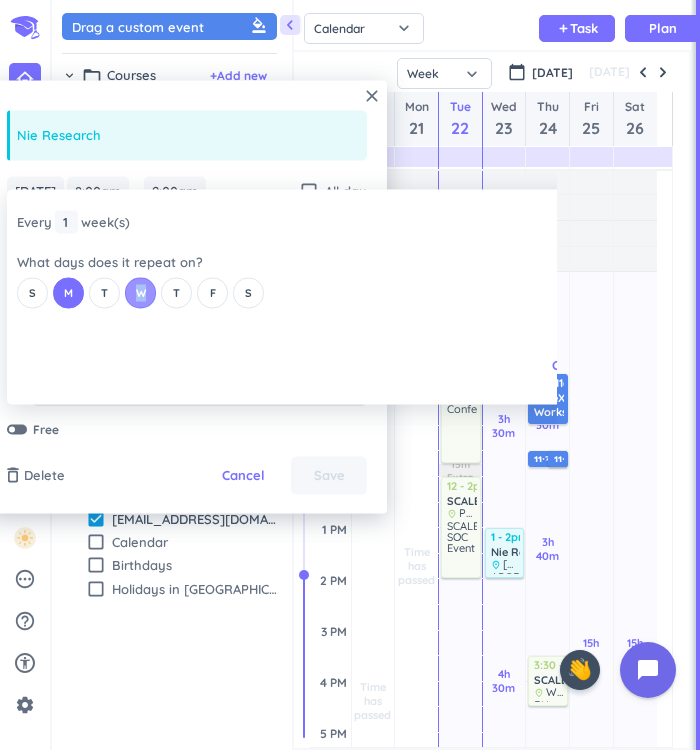 click on "W" at bounding box center [141, 292] 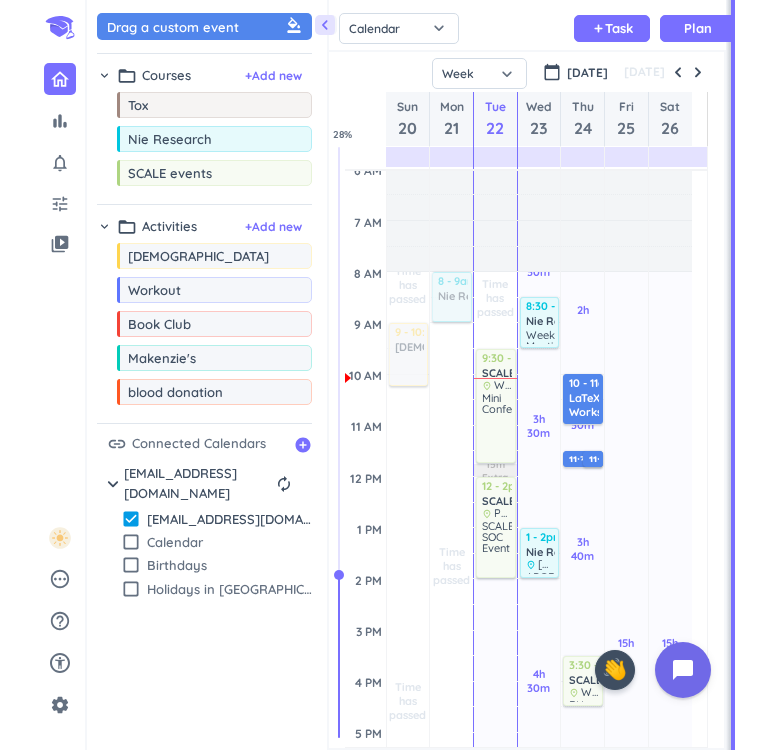 scroll, scrollTop: 104, scrollLeft: 0, axis: vertical 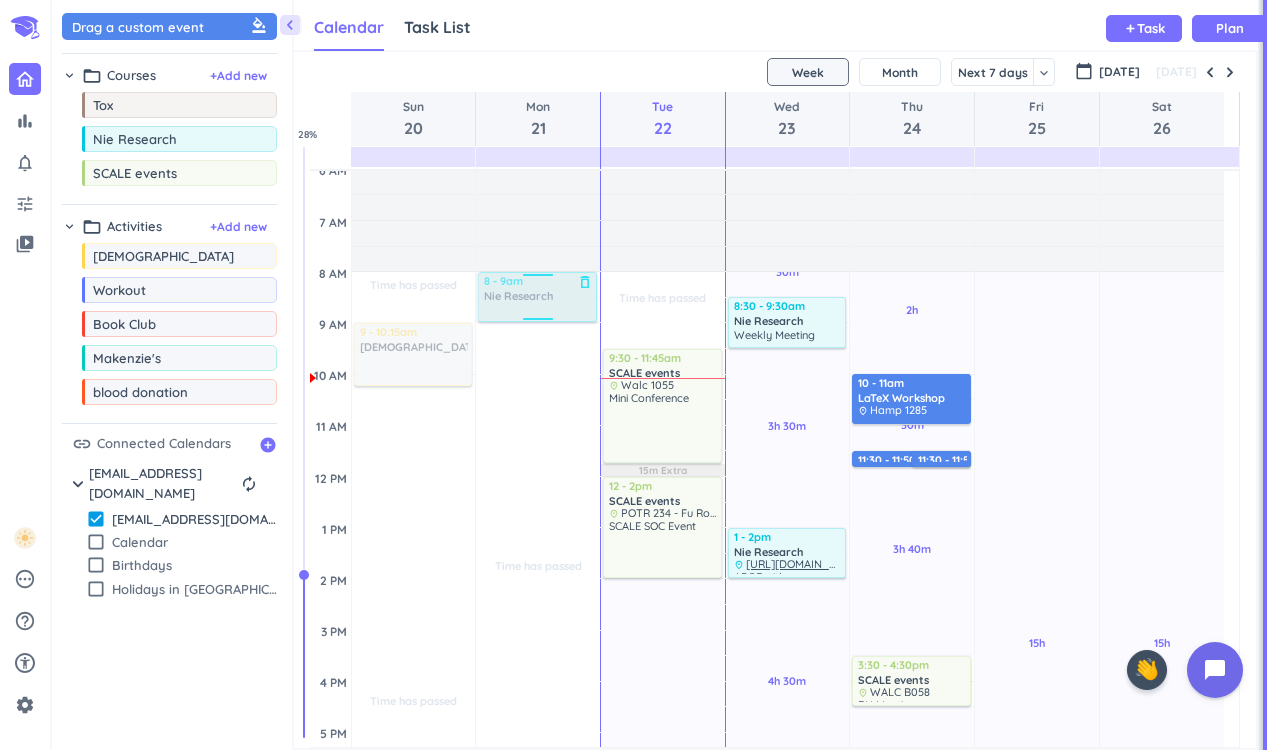 click at bounding box center [536, 297] 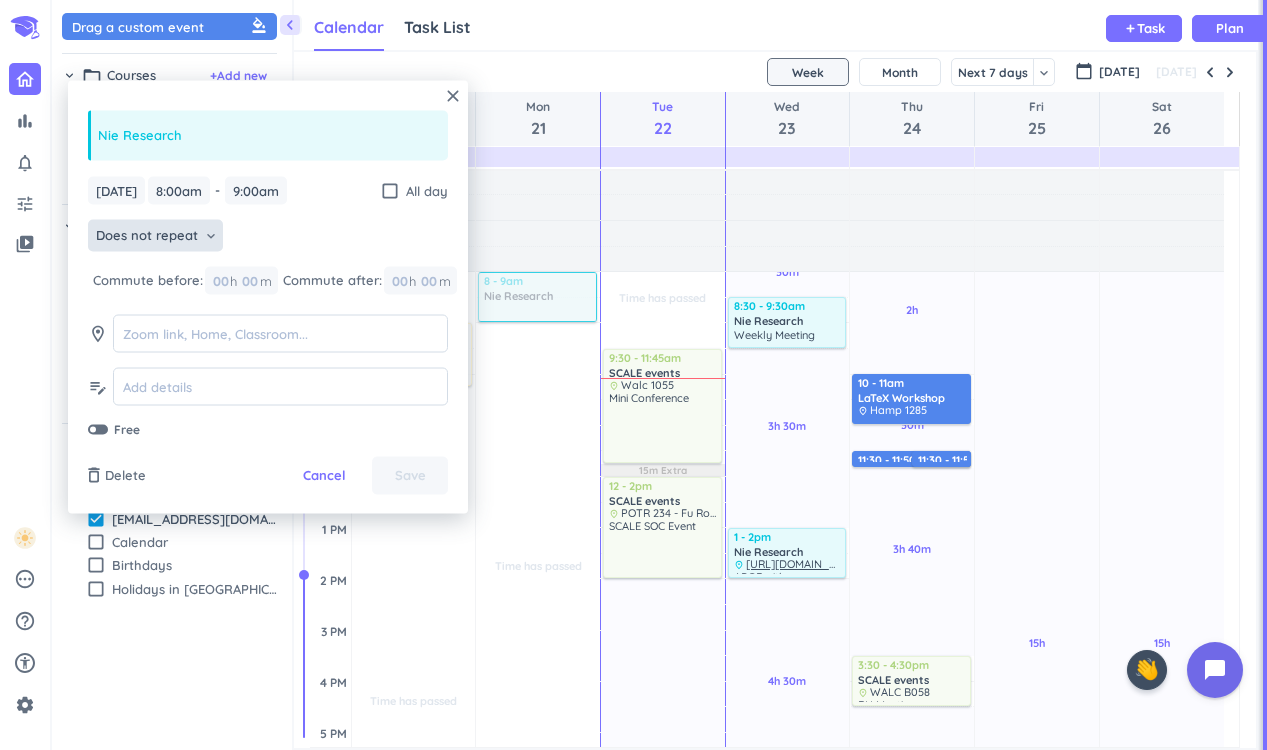 click on "Does not repeat" at bounding box center (147, 236) 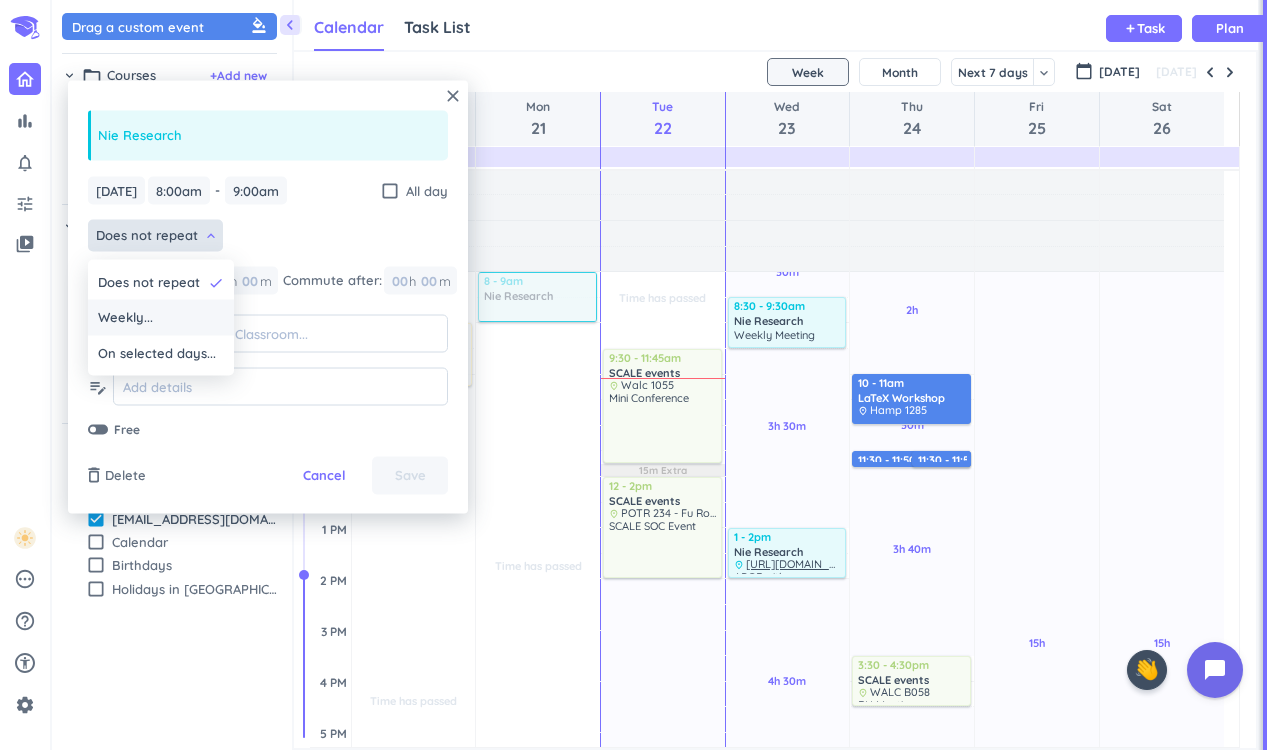 click on "Weekly..." at bounding box center (161, 318) 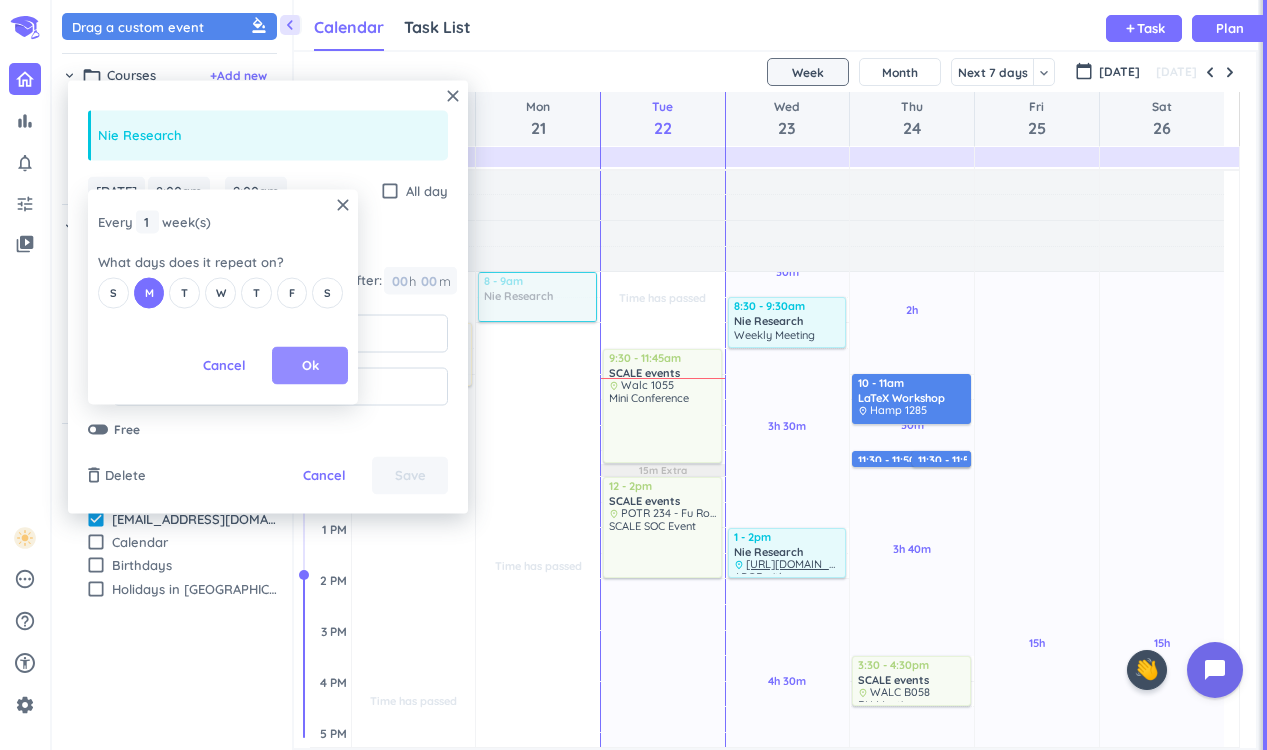 click on "Ok" at bounding box center (310, 366) 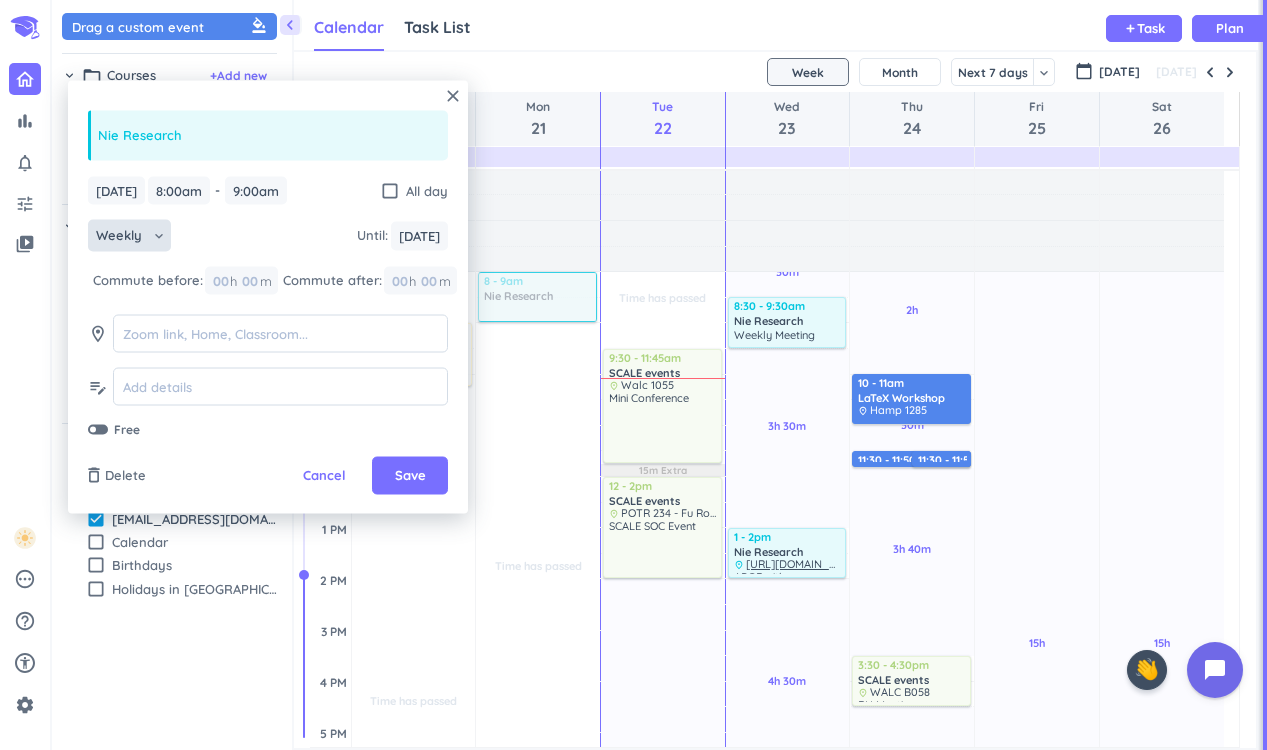 click on "close Nie Research [DATE] [DATE]   8:00am 8:00am - 9:00am 9:00am check_box_outline_blank All day Weekly keyboard_arrow_down Until :  [DATE] [DATE] Commute before: 00 h 00 m Commute after: 00 h 00 m room edit_note Free delete_outline Delete Cancel Save" at bounding box center (268, 297) 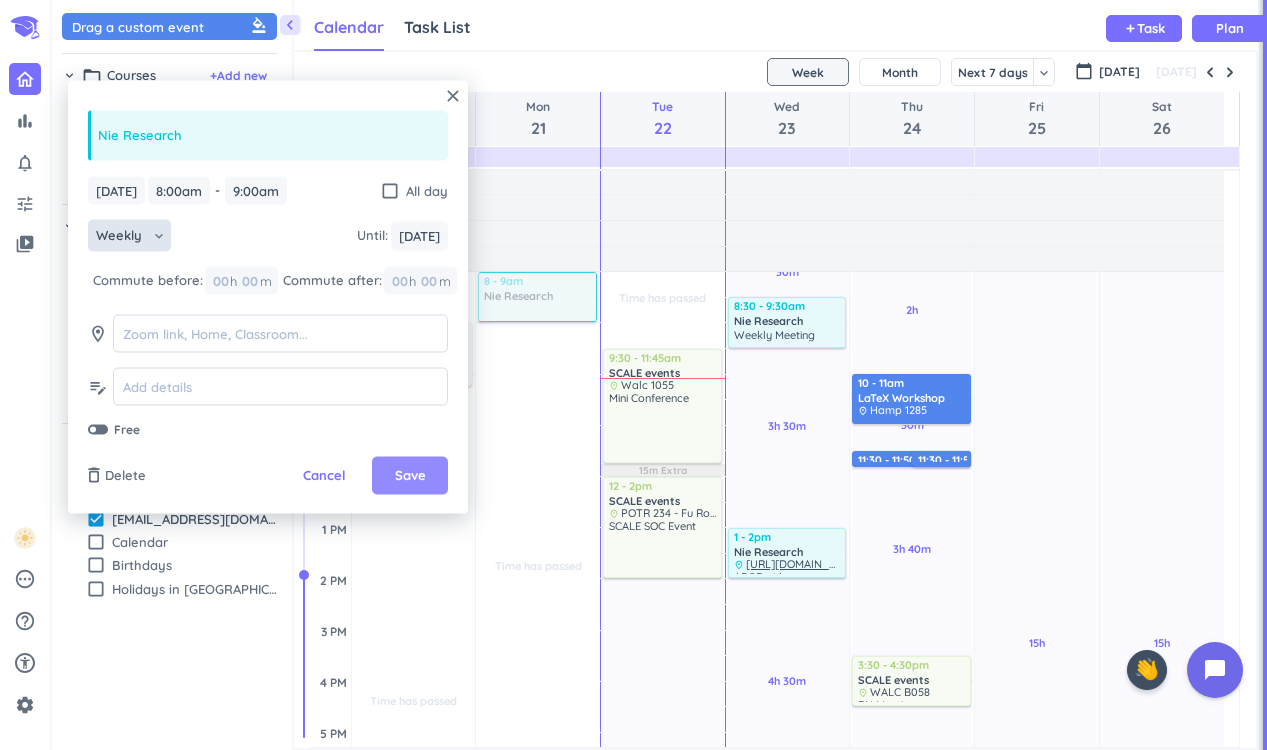 click on "Save" at bounding box center (410, 476) 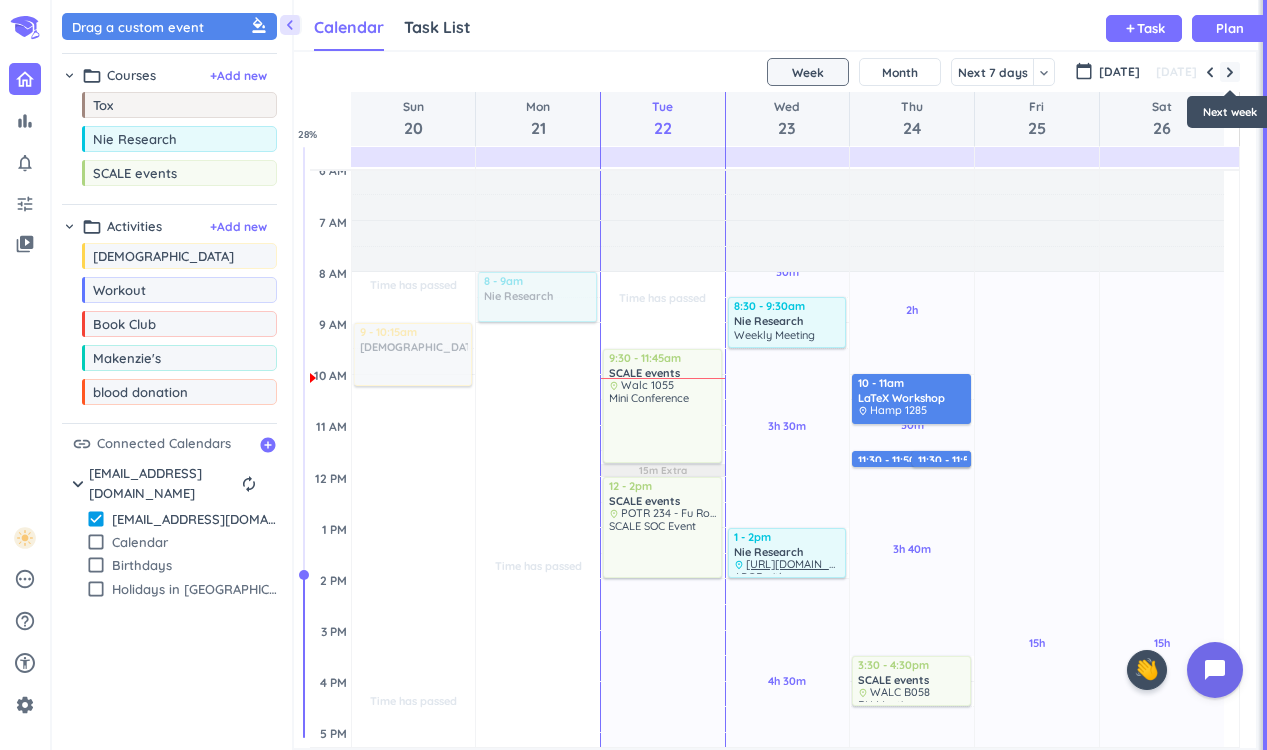 click at bounding box center [1230, 72] 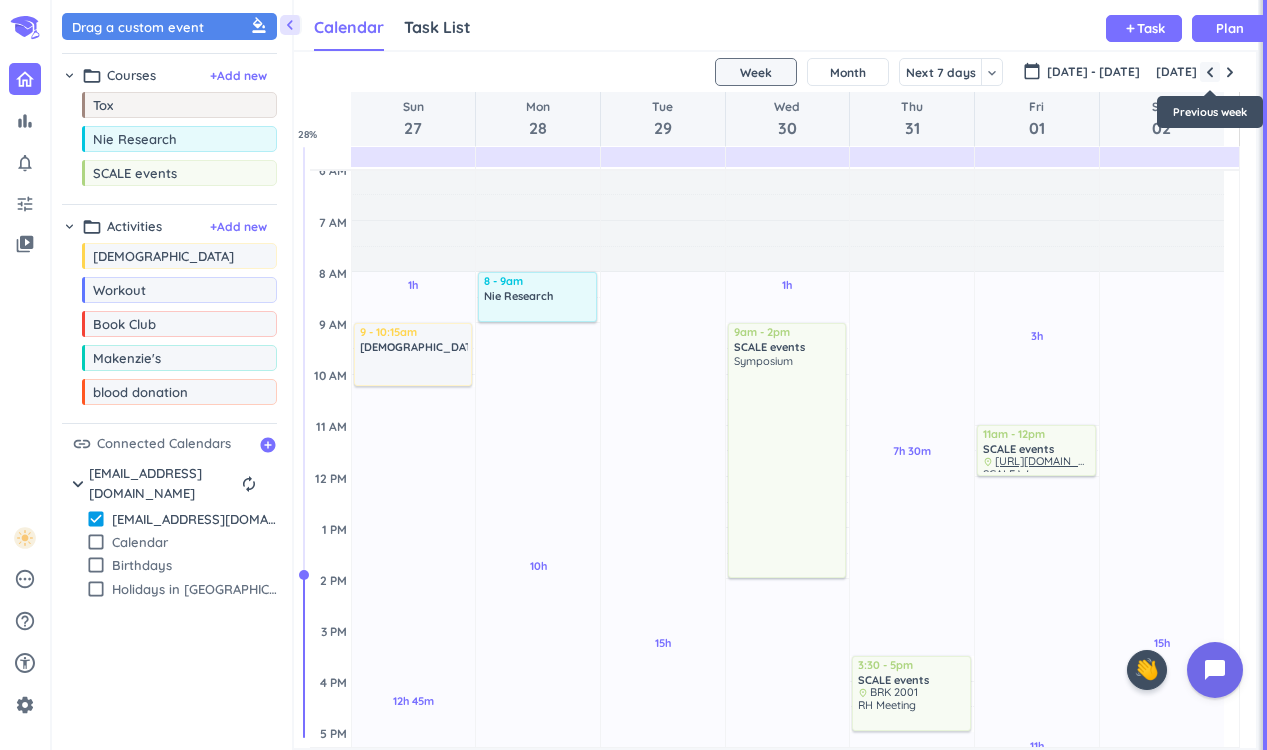 click at bounding box center (1210, 72) 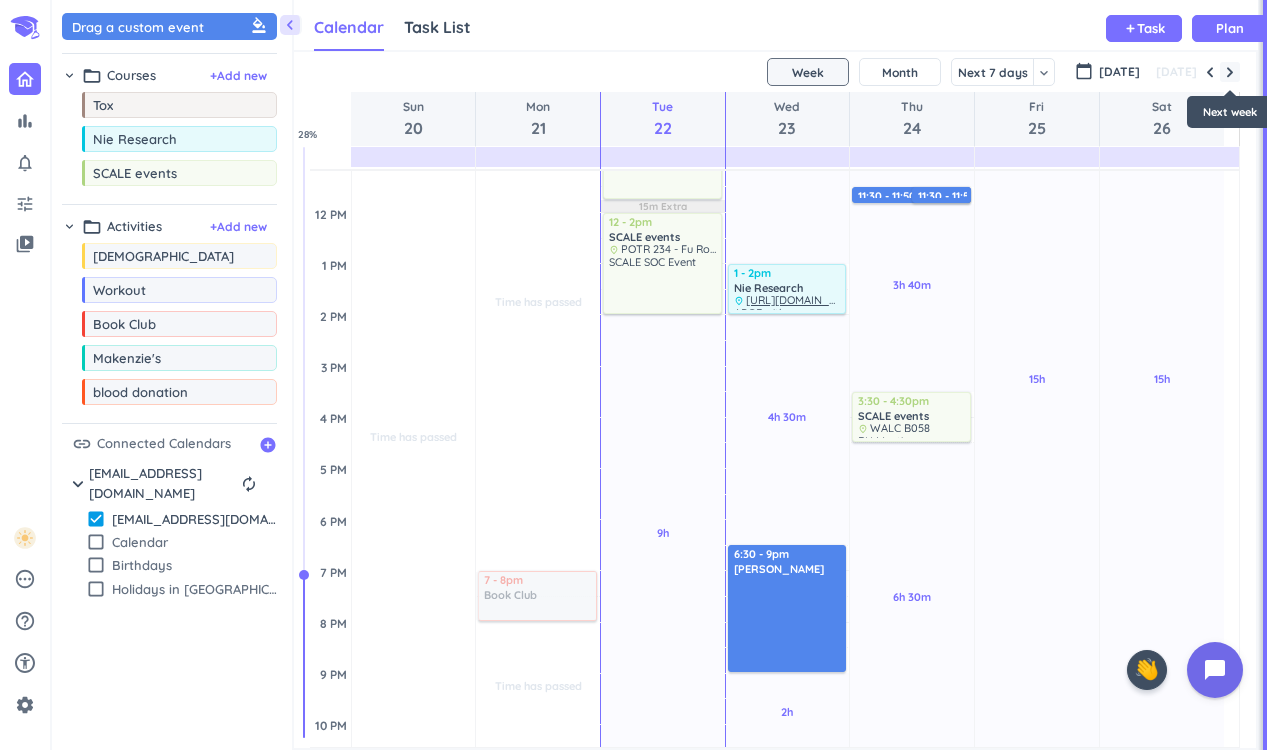 click at bounding box center [1230, 72] 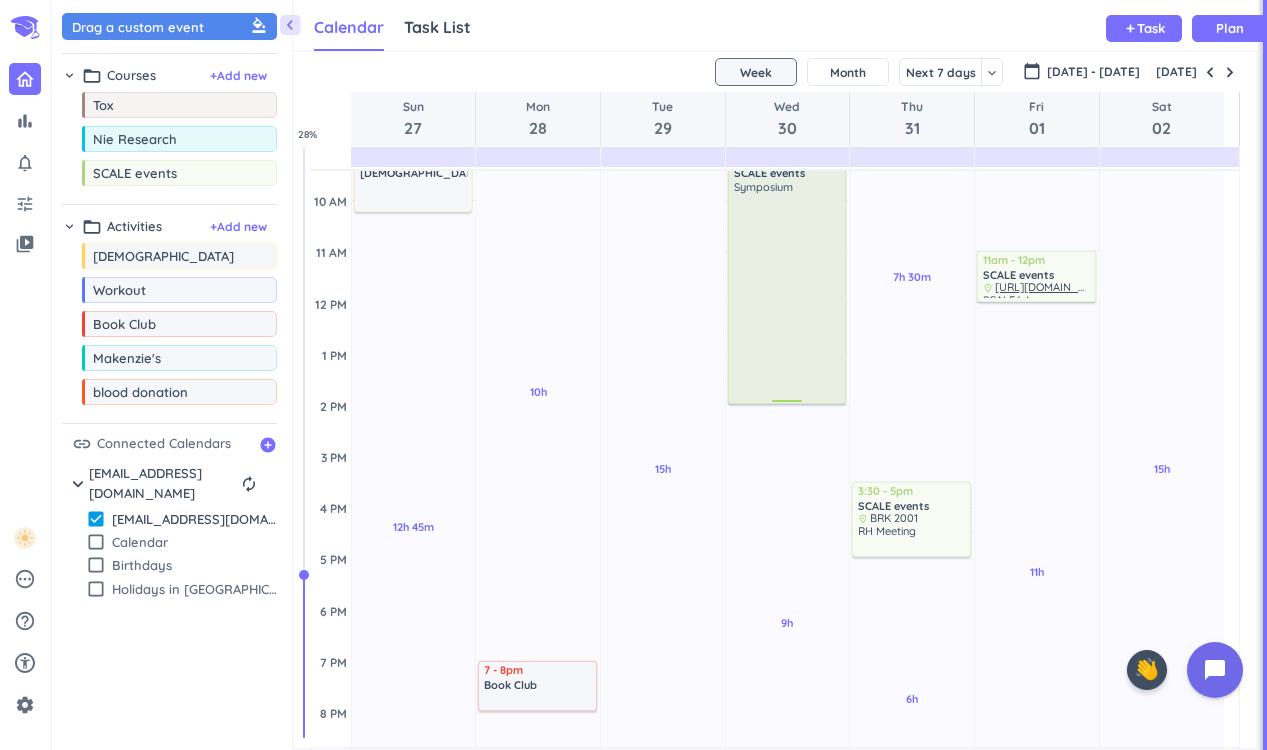 click on "Symposium" at bounding box center [788, 291] 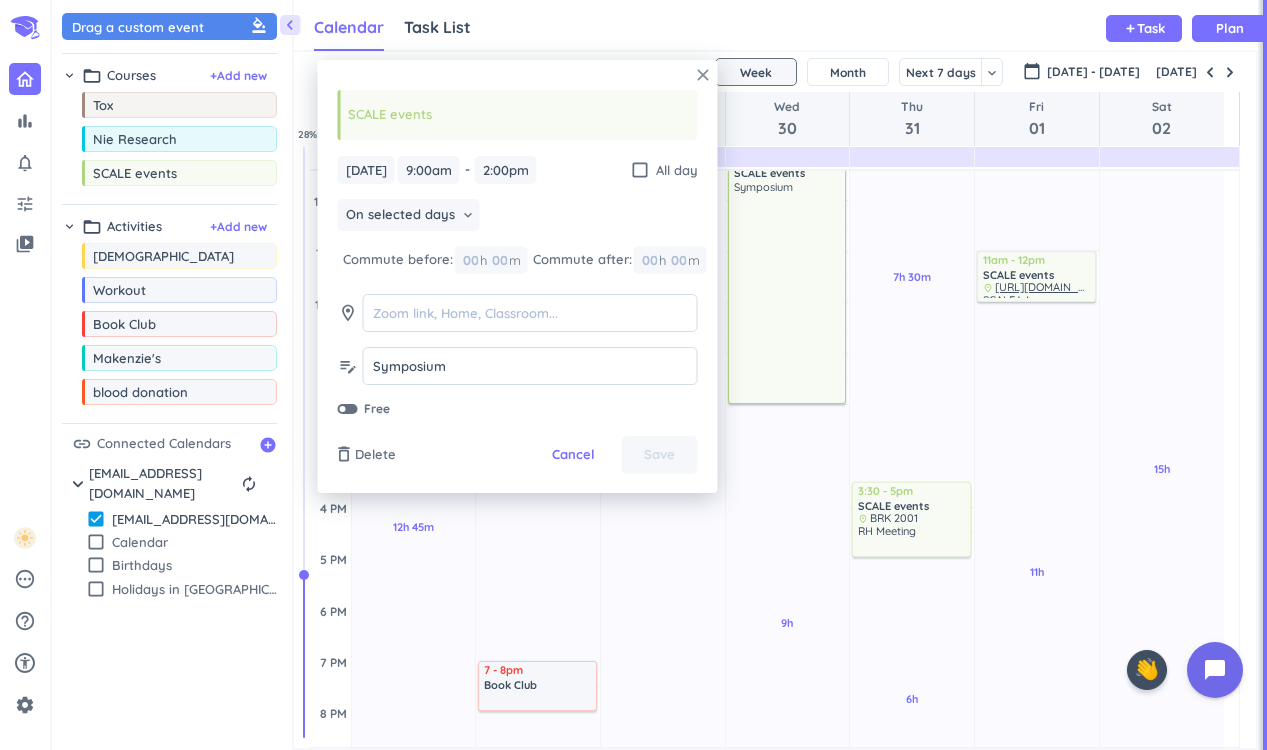 click on "close" at bounding box center (703, 75) 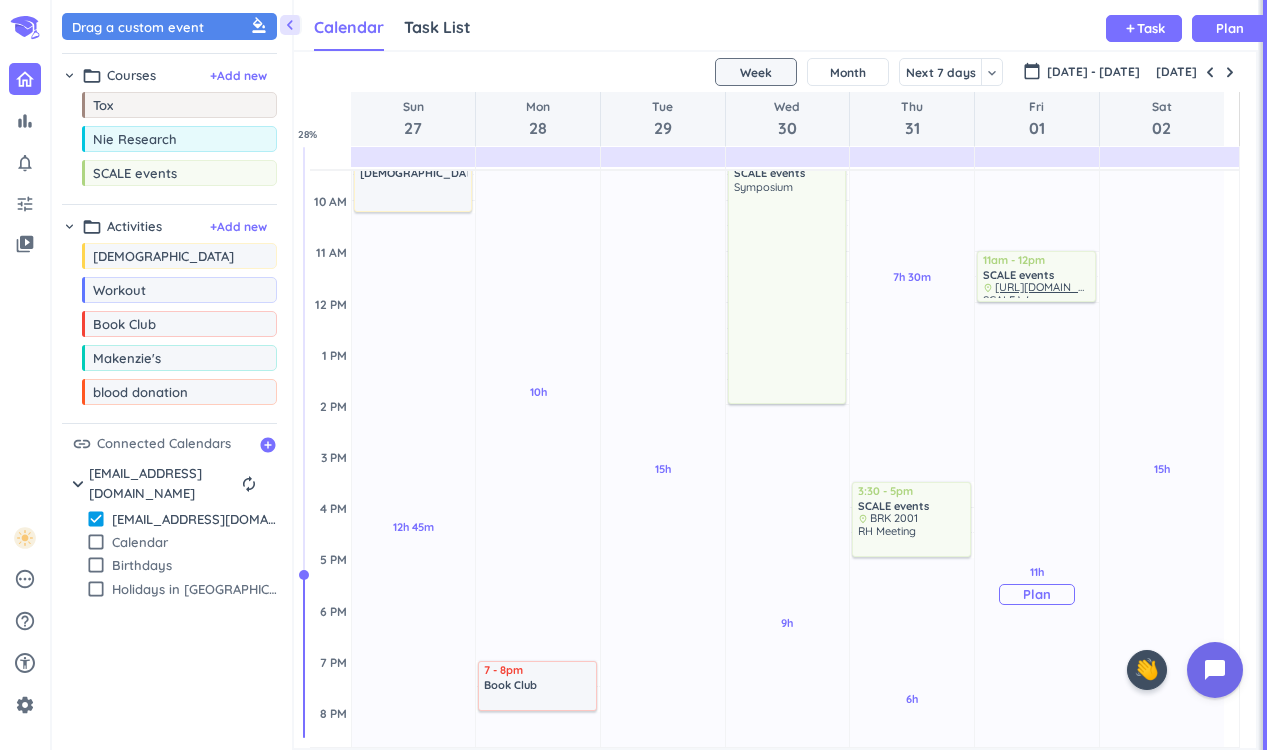 scroll, scrollTop: 302, scrollLeft: 0, axis: vertical 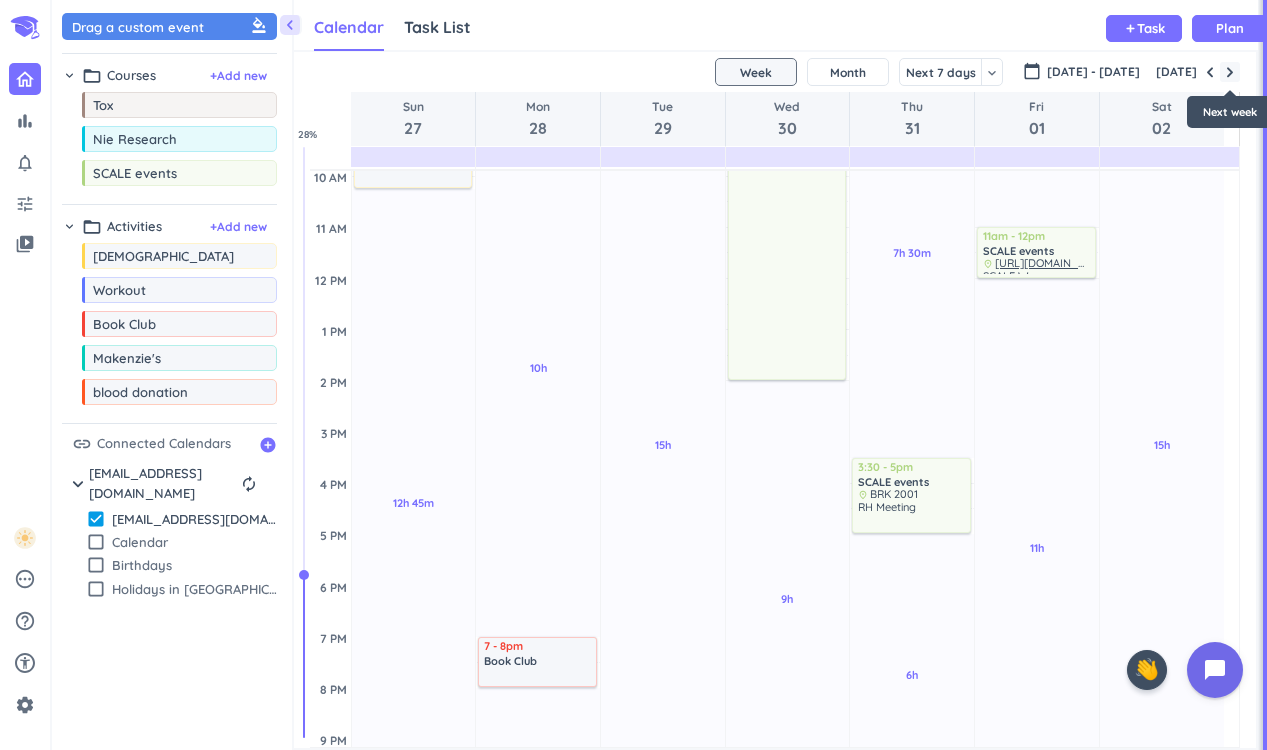 click at bounding box center (1230, 72) 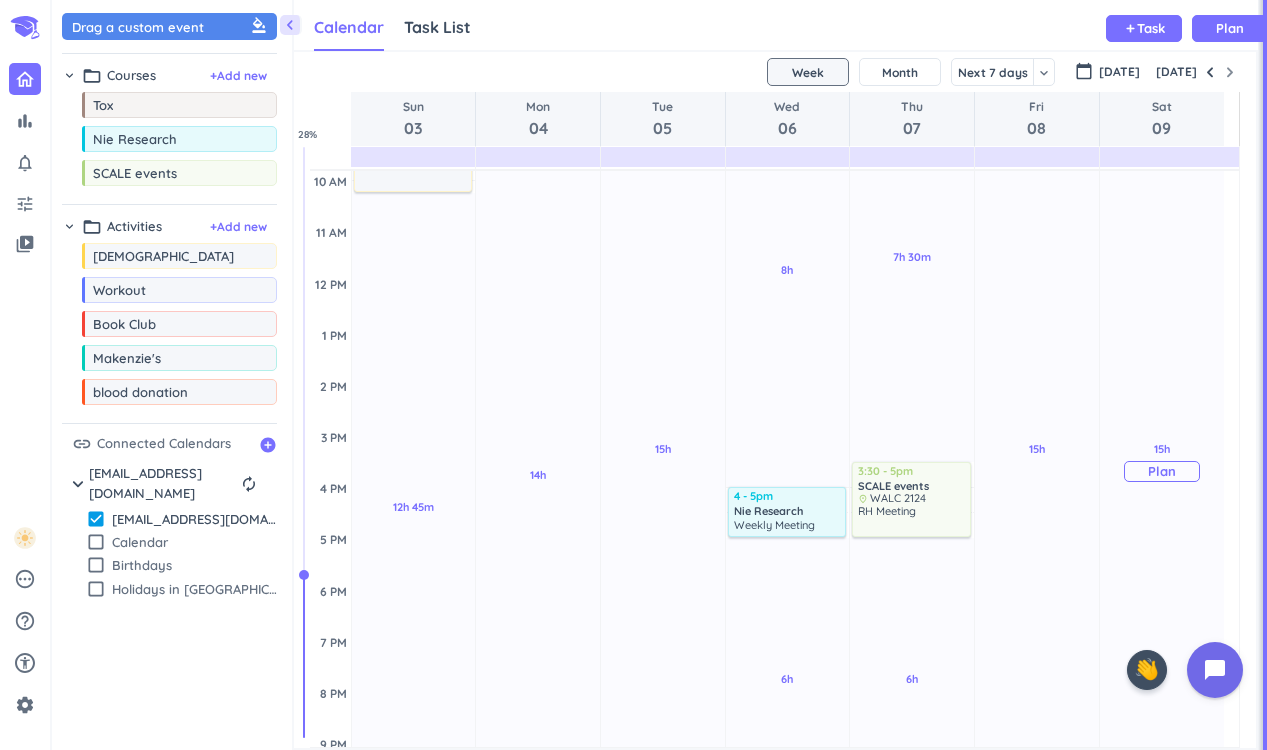 scroll, scrollTop: 272, scrollLeft: 0, axis: vertical 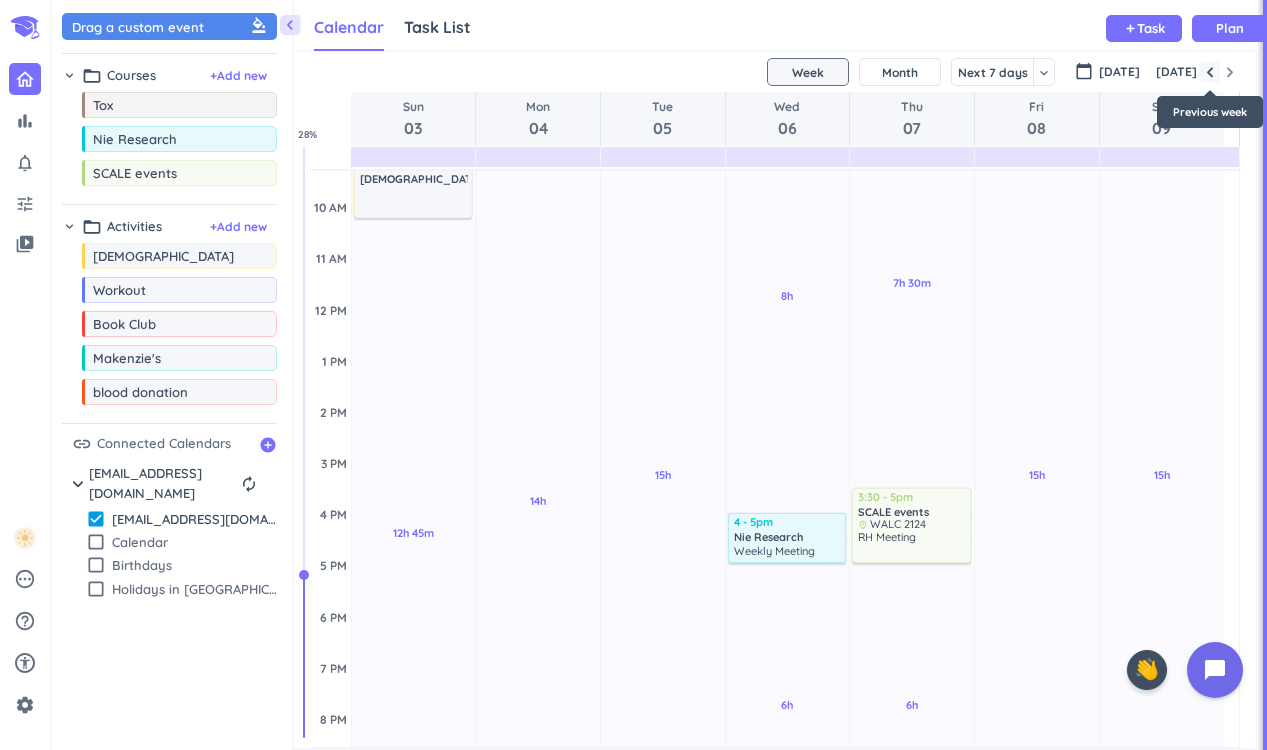click at bounding box center [1210, 72] 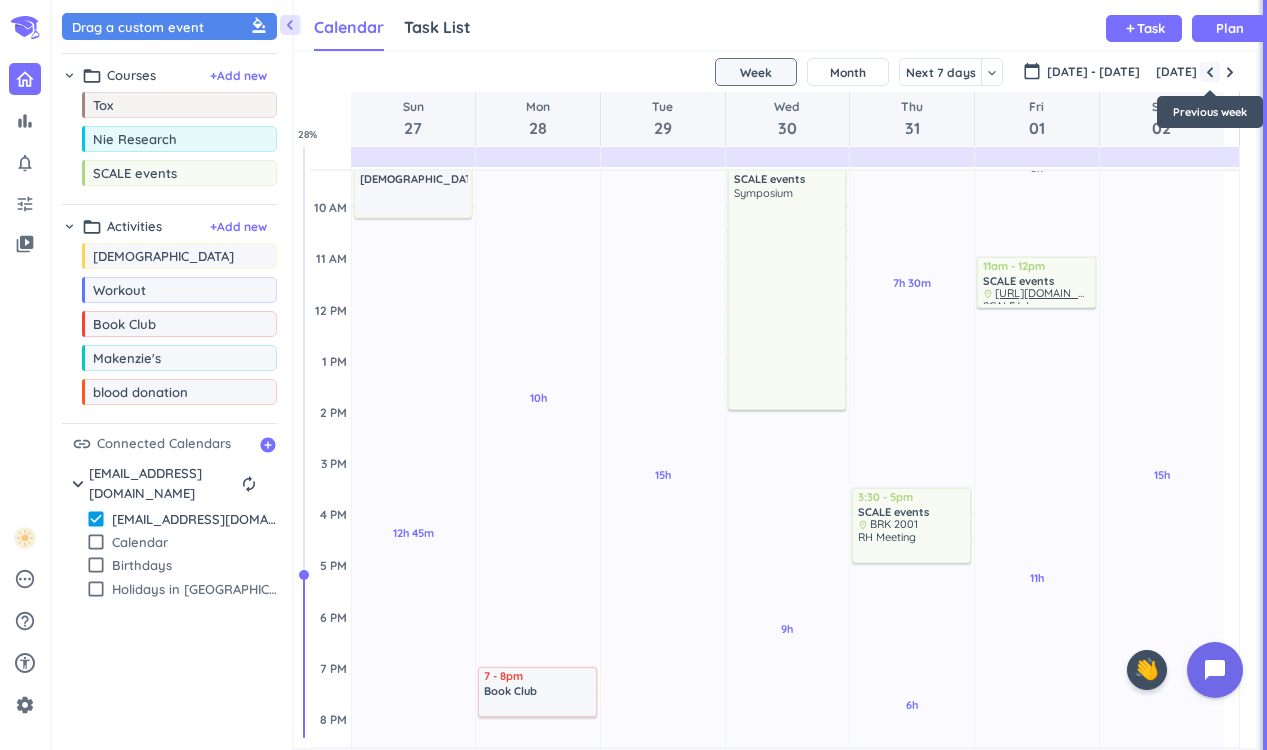 scroll, scrollTop: 104, scrollLeft: 0, axis: vertical 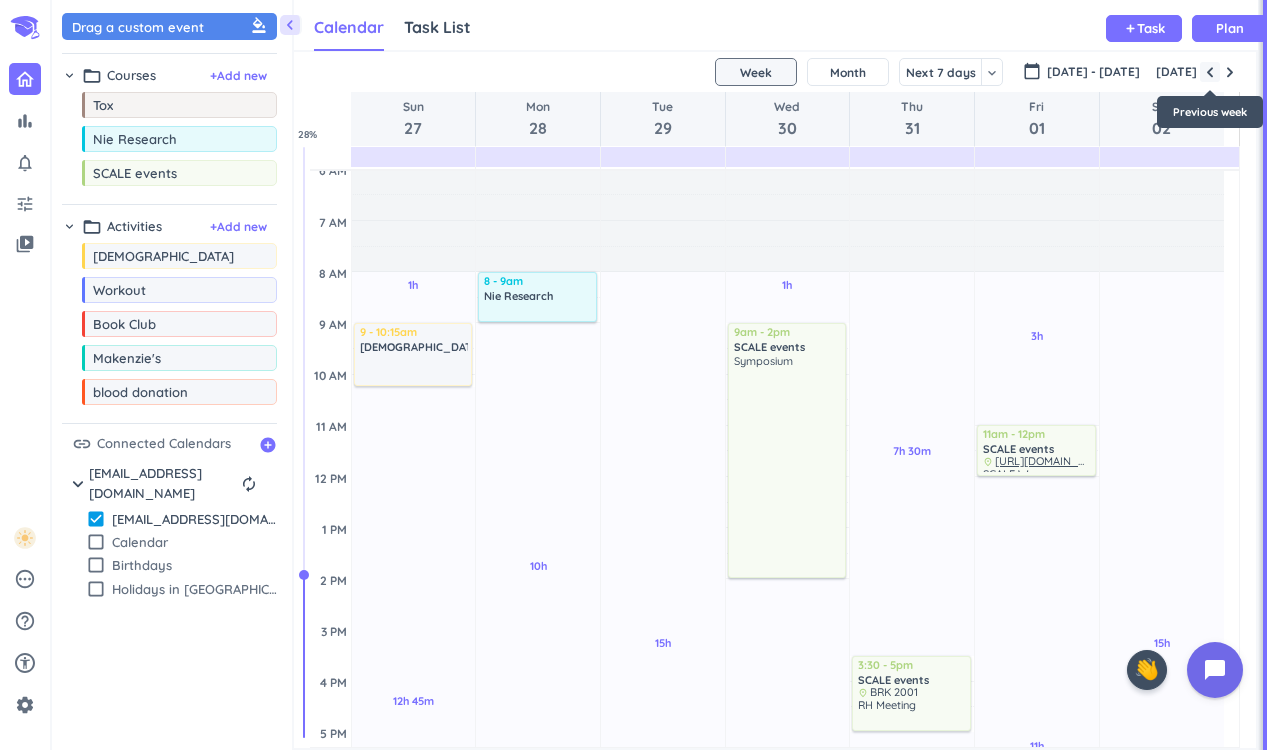 click at bounding box center (1210, 72) 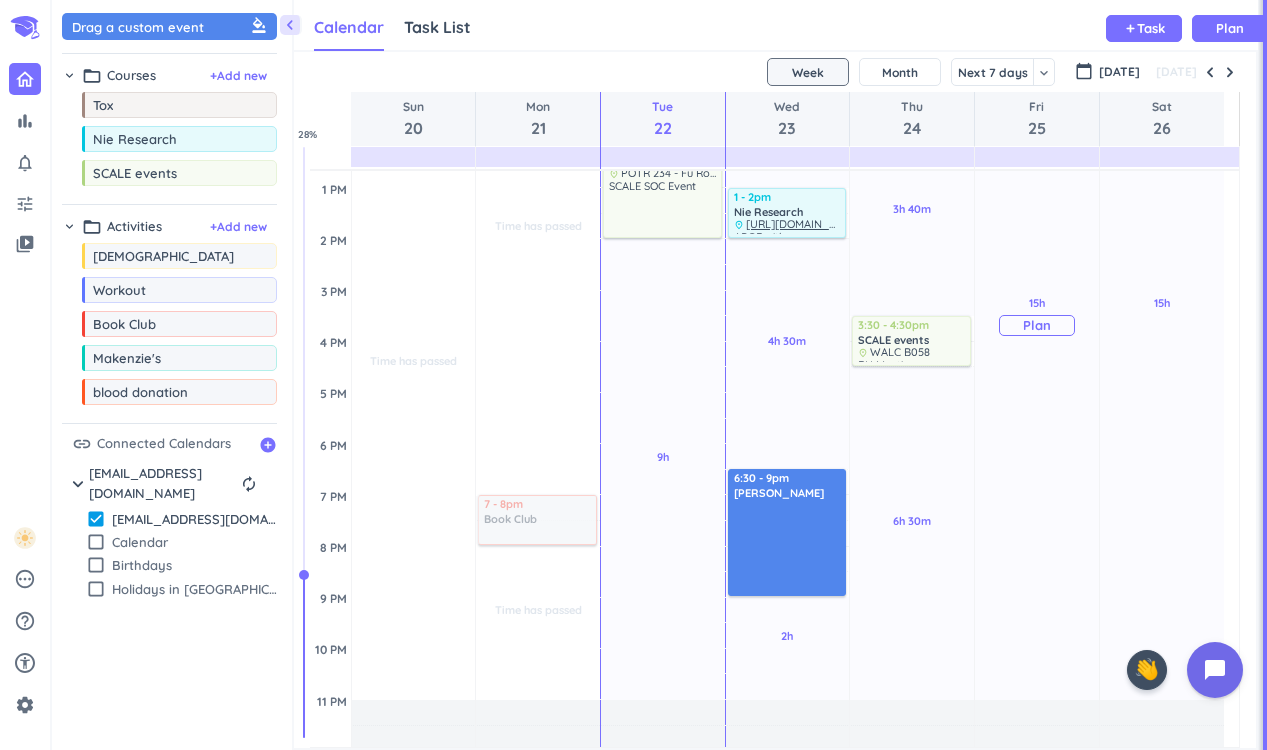 scroll, scrollTop: 456, scrollLeft: 0, axis: vertical 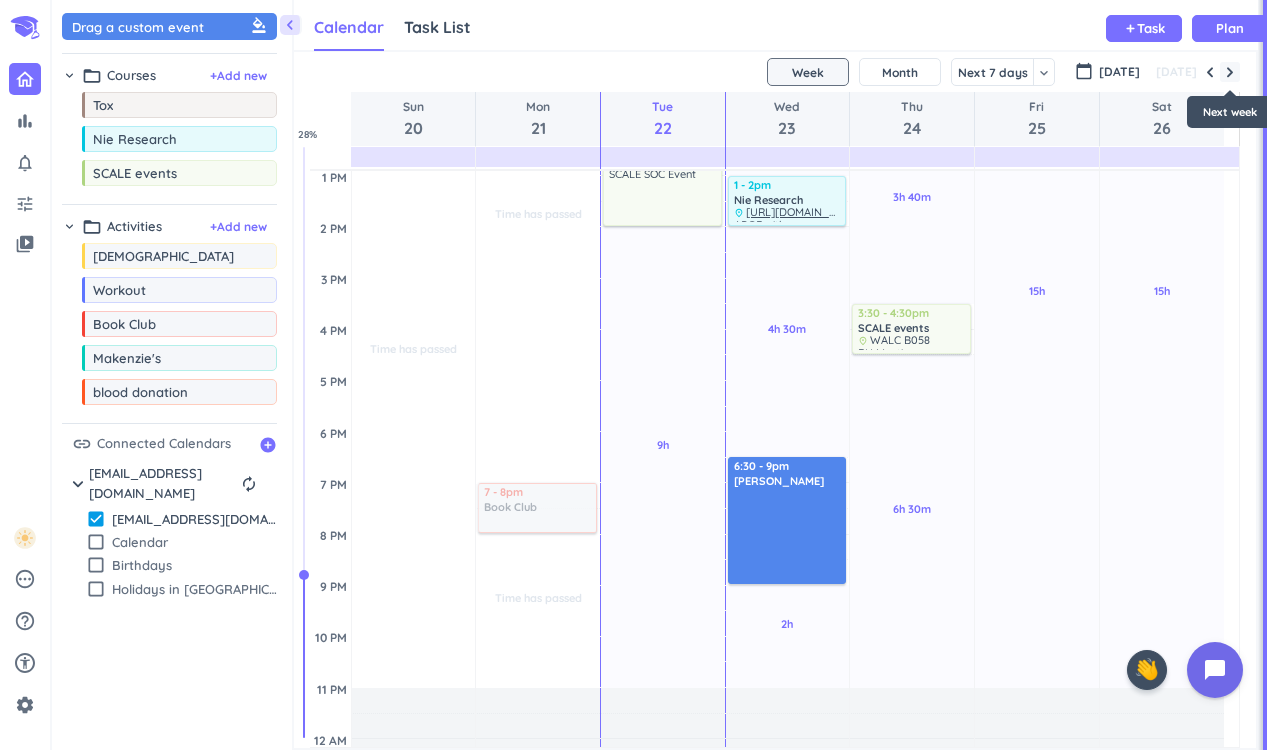 click at bounding box center [1230, 72] 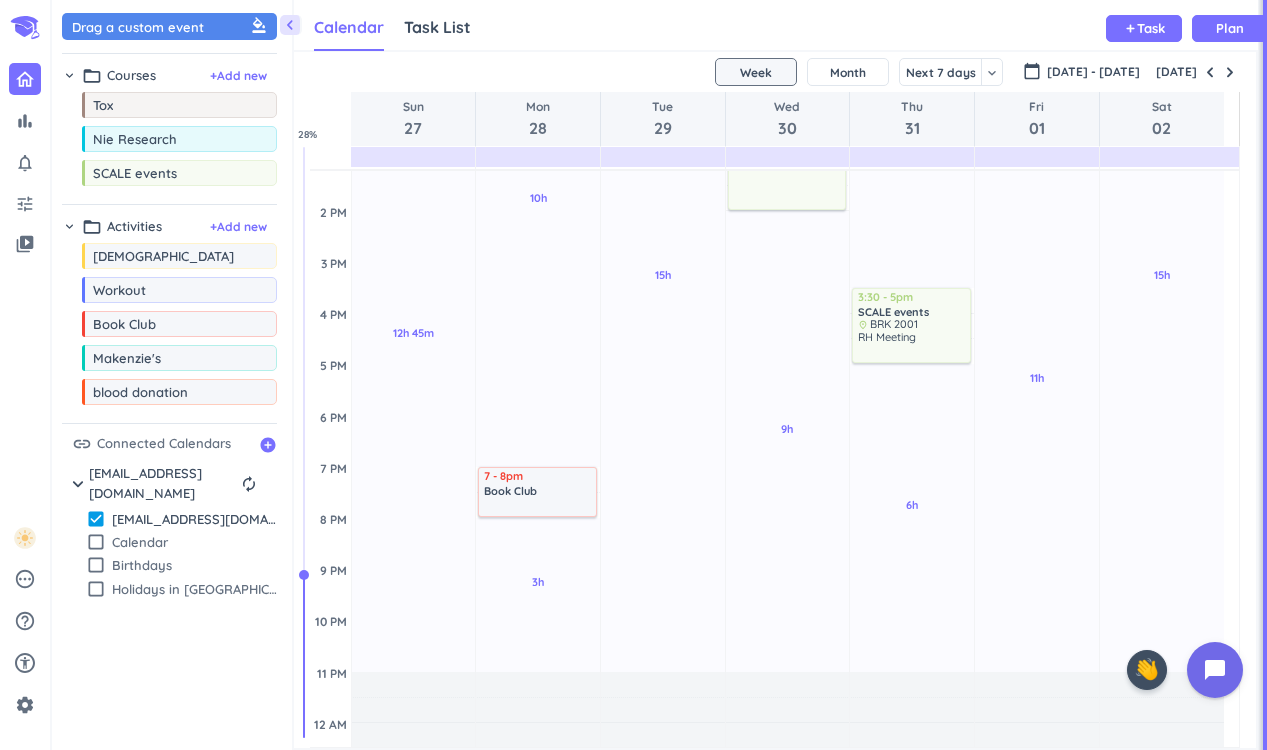 scroll, scrollTop: 509, scrollLeft: 0, axis: vertical 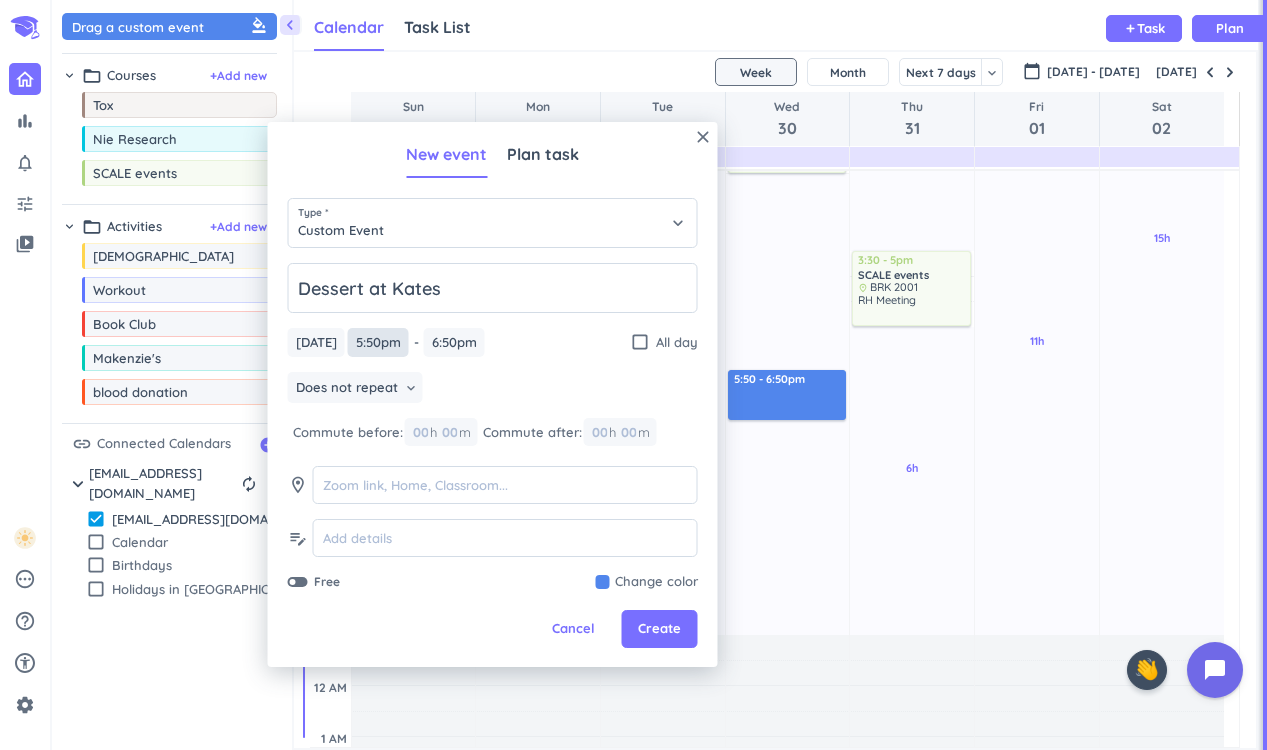 type on "Dessert at Kates" 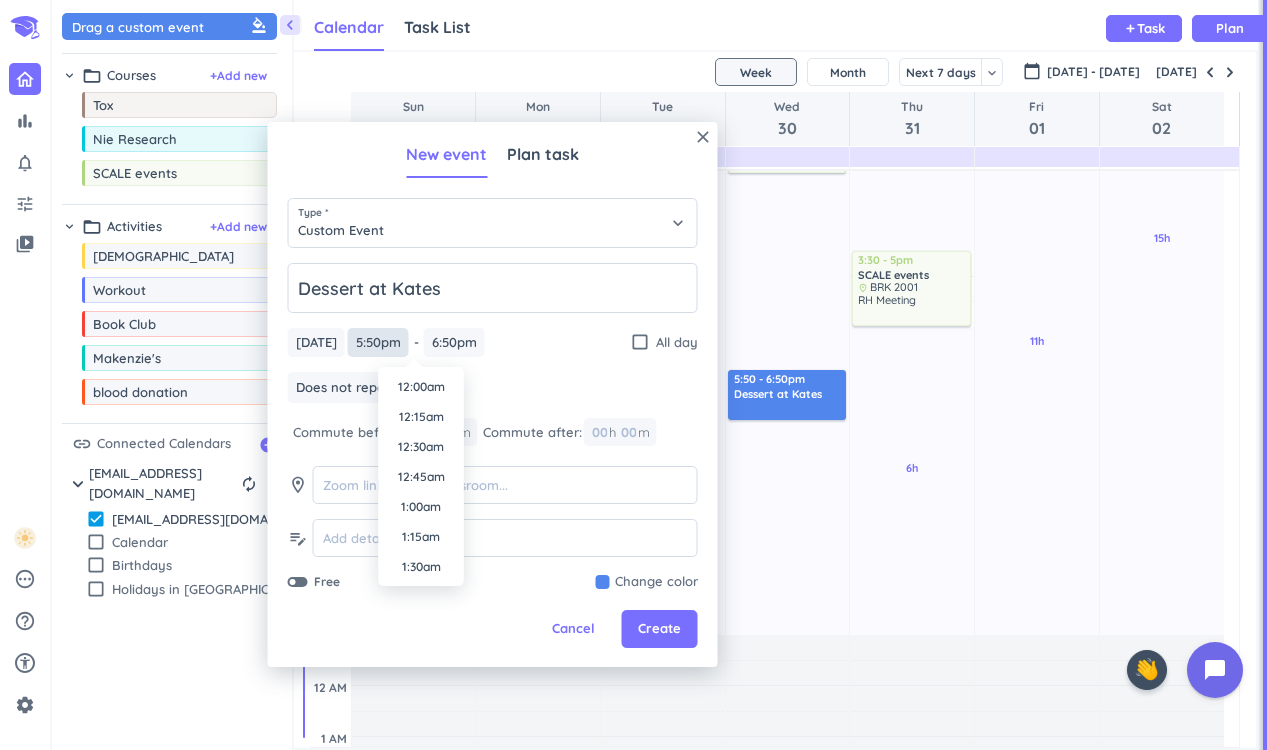 click on "5:50pm" at bounding box center (378, 342) 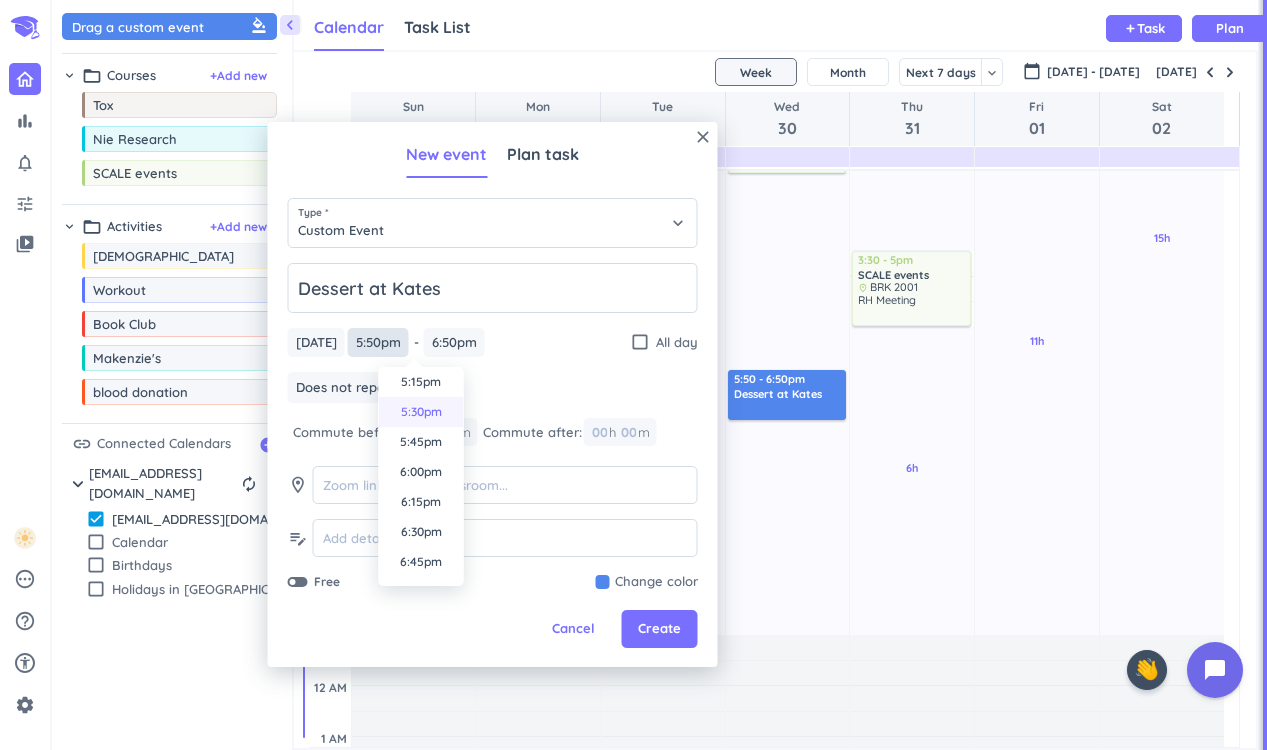 scroll, scrollTop: 2077, scrollLeft: 0, axis: vertical 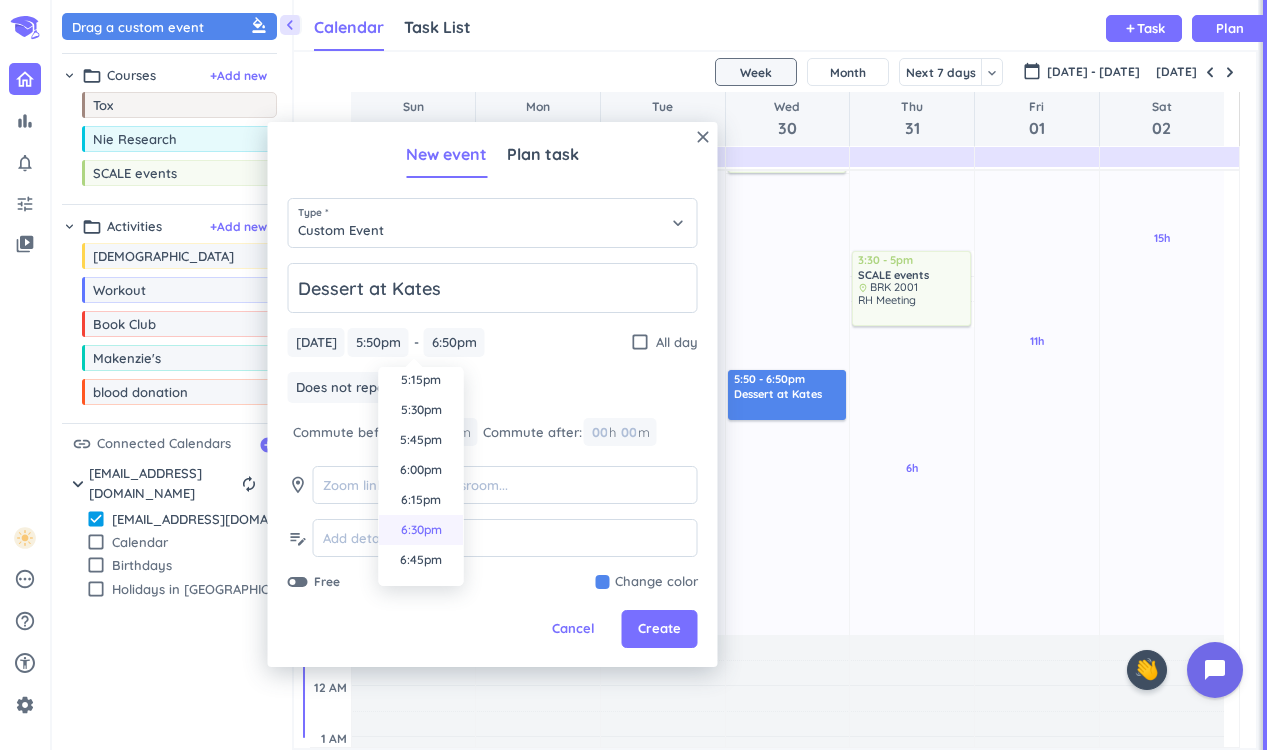 click on "6:30pm" at bounding box center (421, 530) 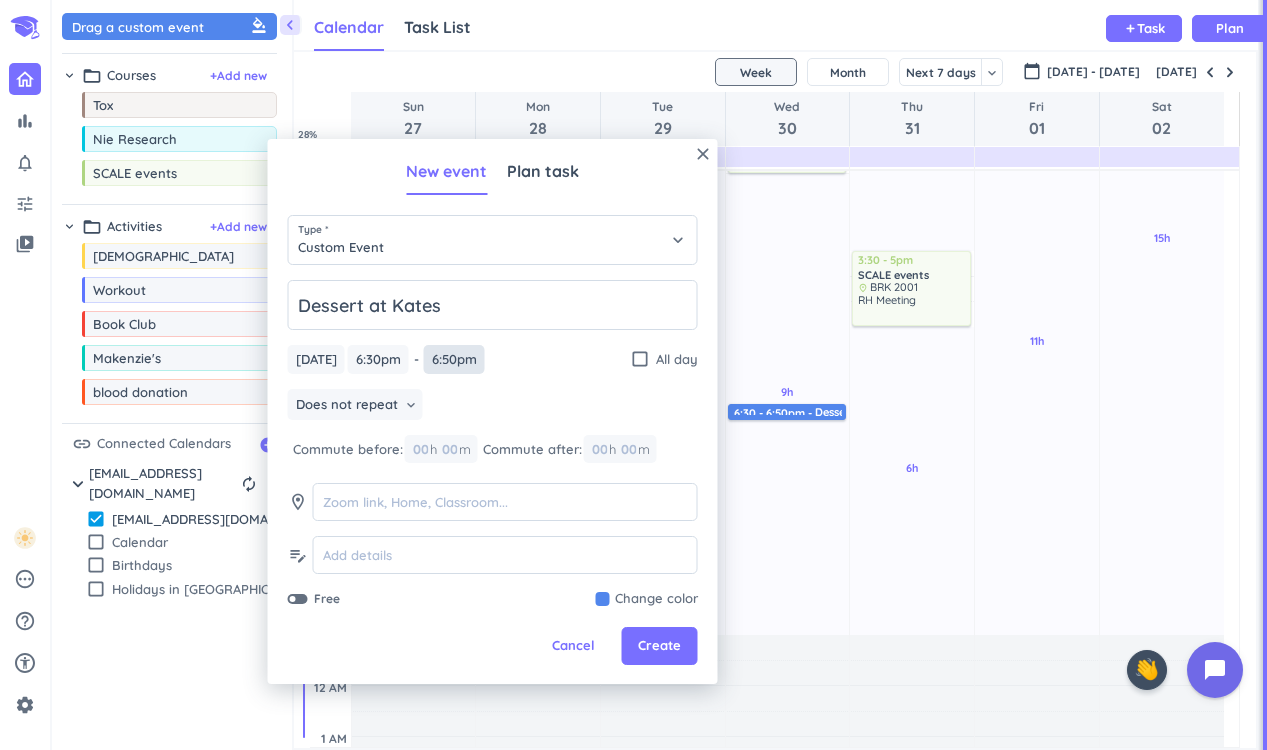 click on "6:50pm" at bounding box center (454, 359) 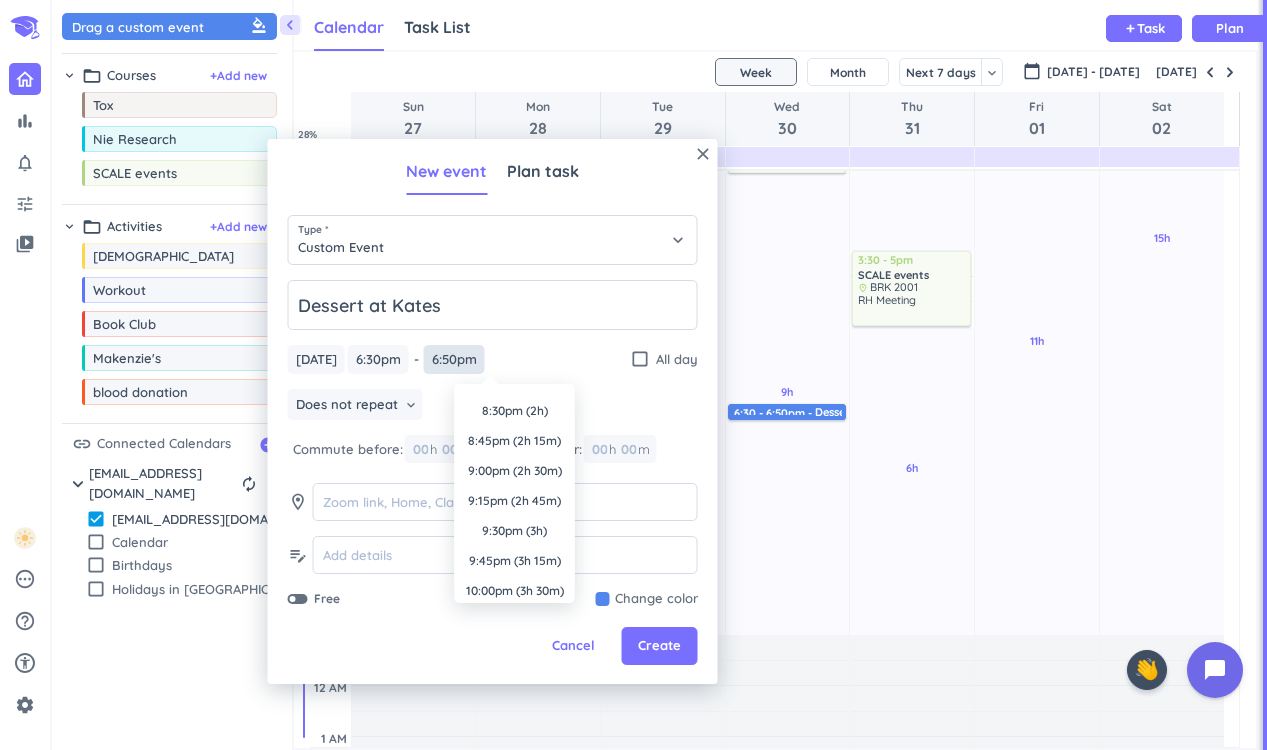 scroll, scrollTop: 0, scrollLeft: 0, axis: both 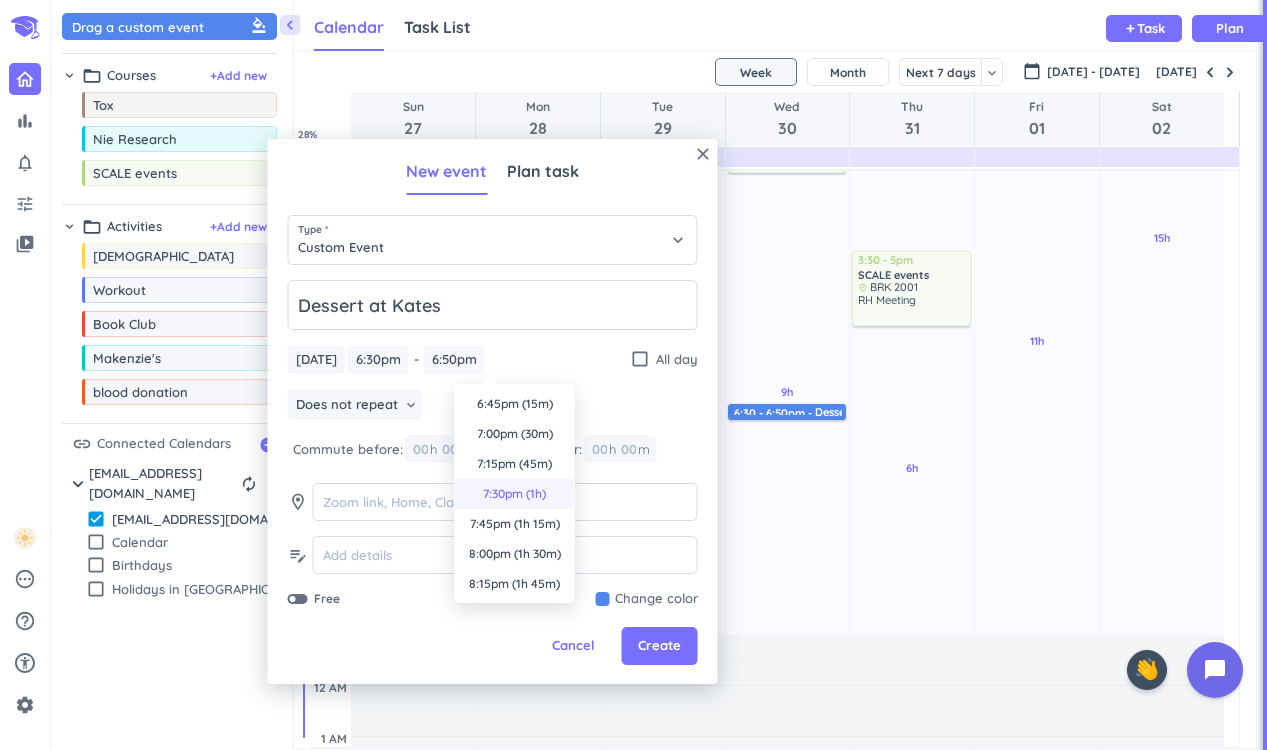 click on "7:30pm (1h)" at bounding box center [515, 494] 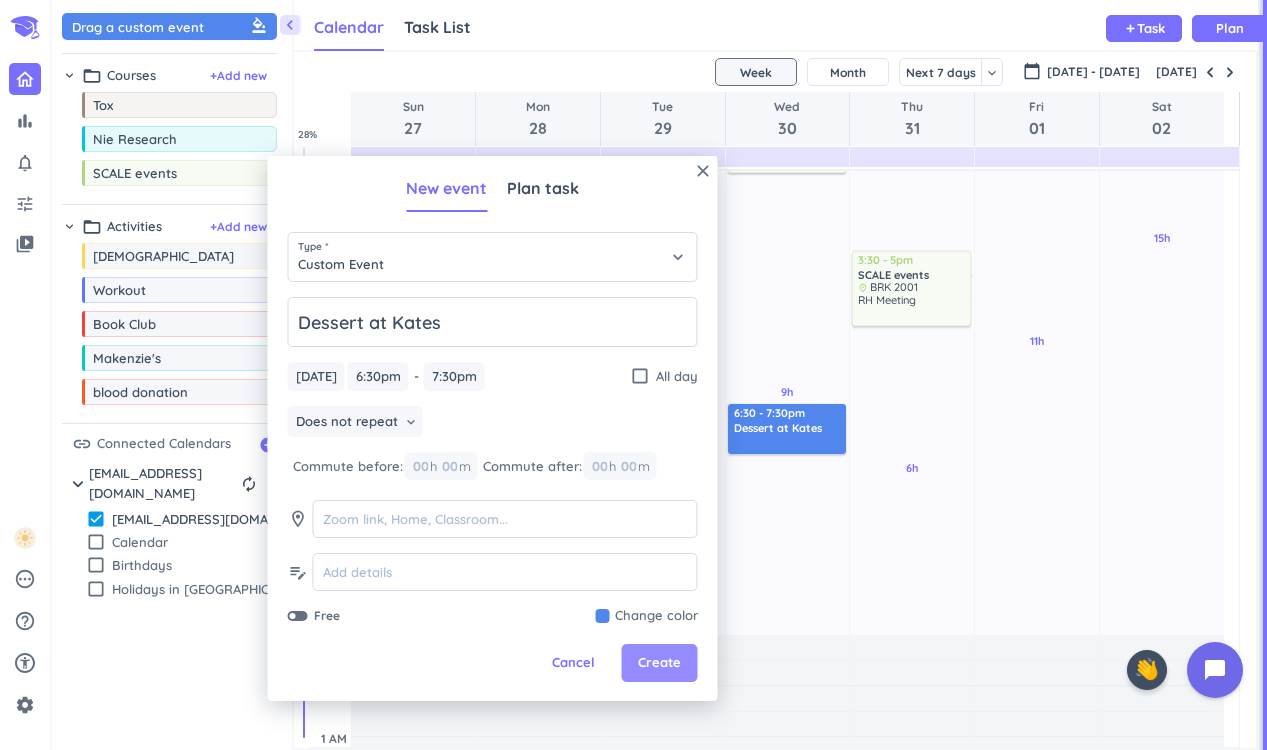 click on "Create" at bounding box center [659, 663] 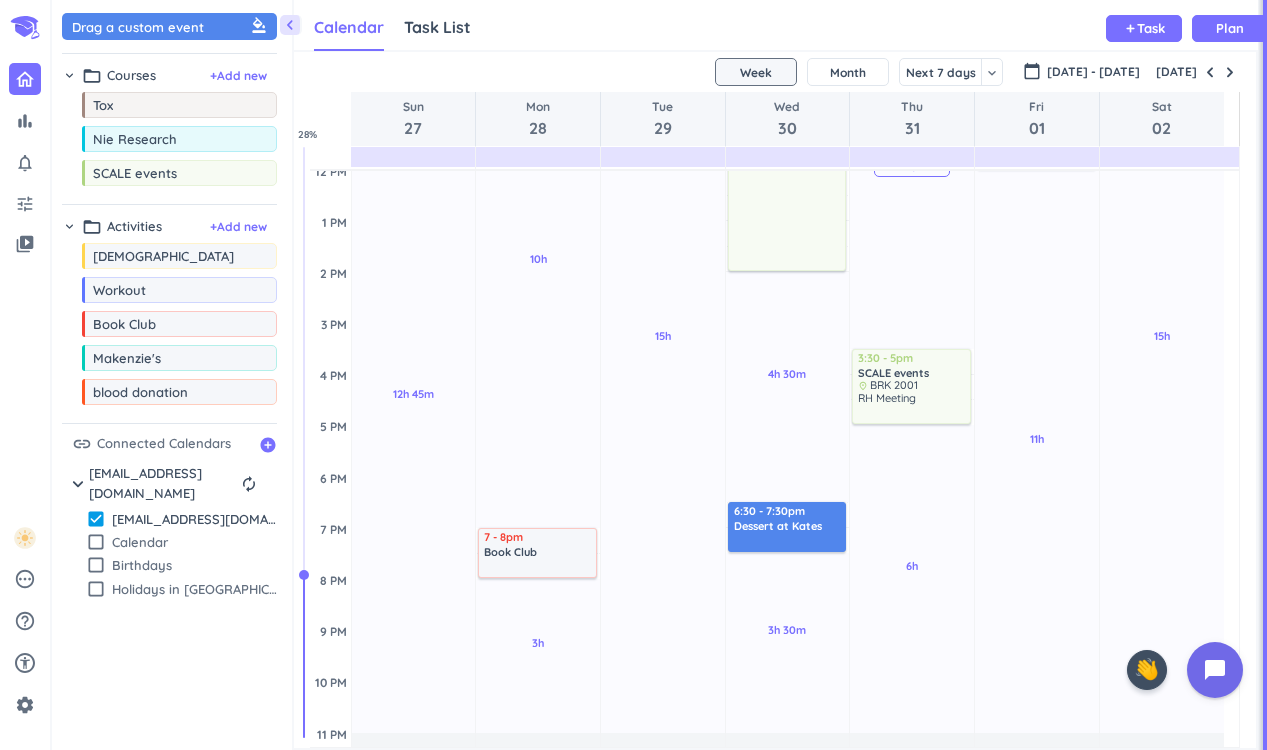 scroll, scrollTop: 433, scrollLeft: 0, axis: vertical 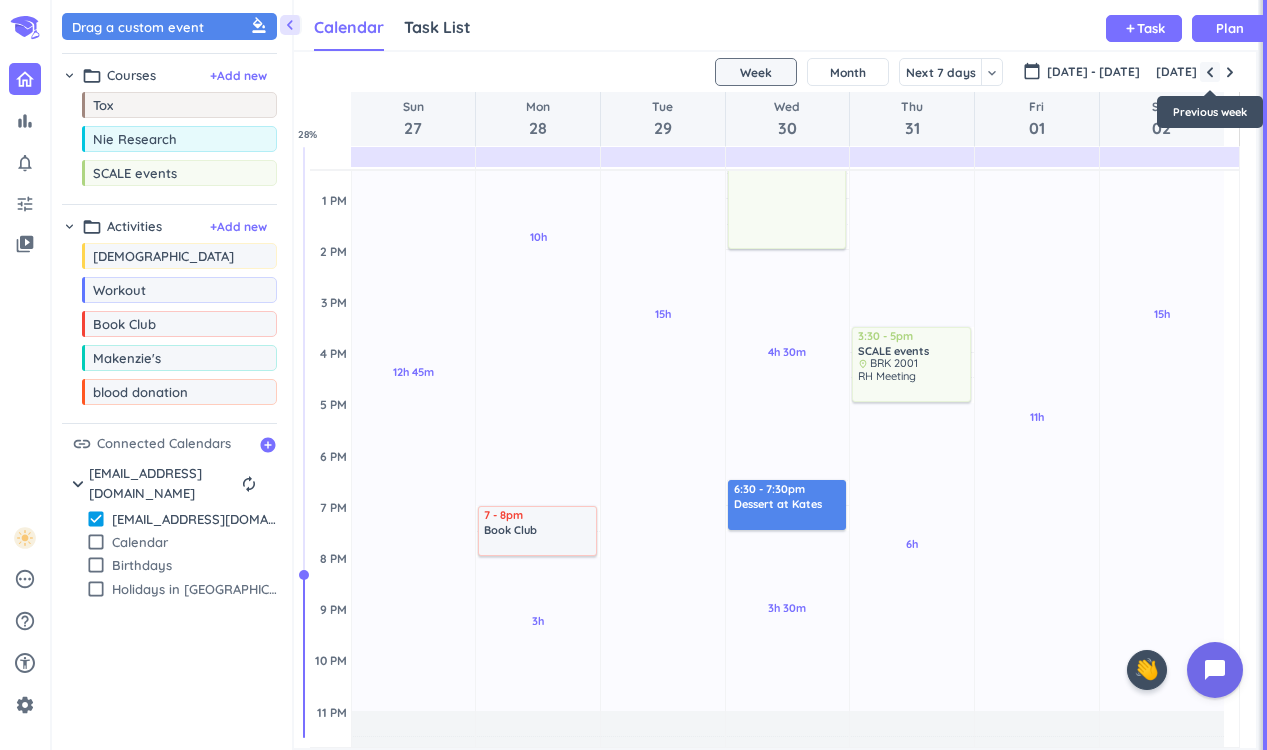 click at bounding box center (1210, 72) 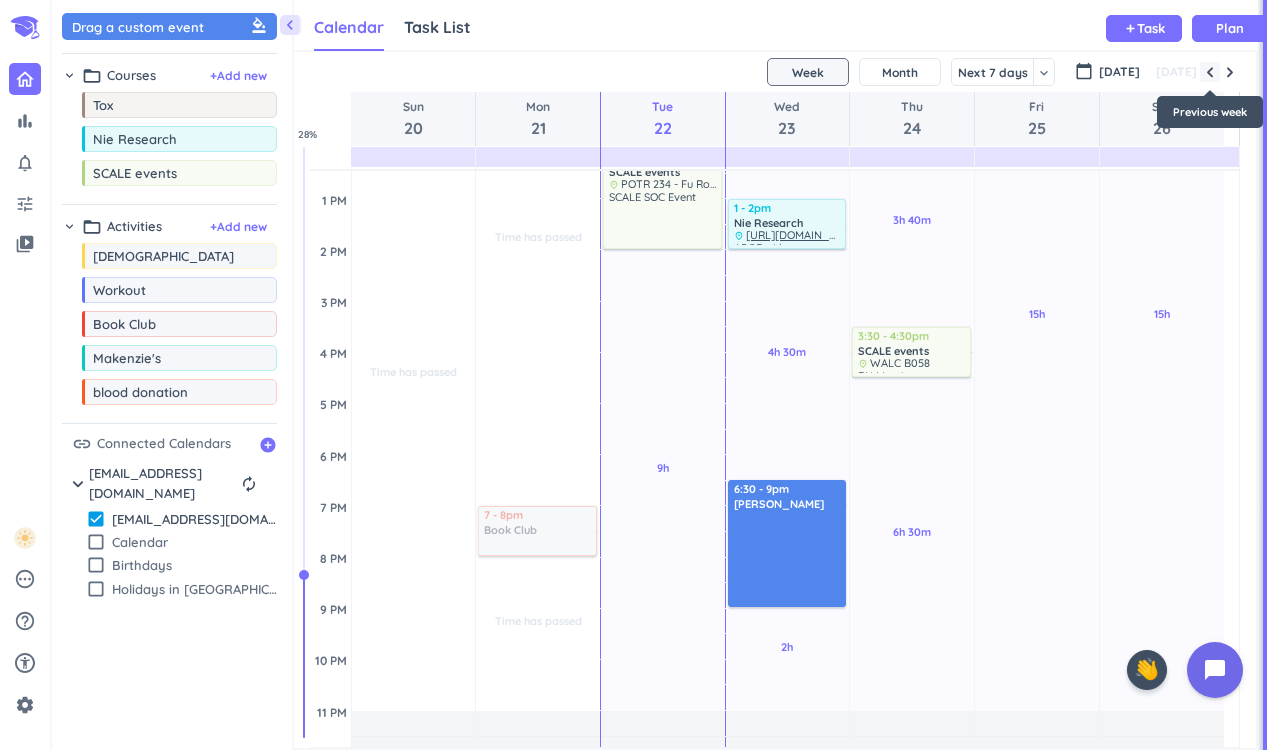 scroll, scrollTop: 104, scrollLeft: 0, axis: vertical 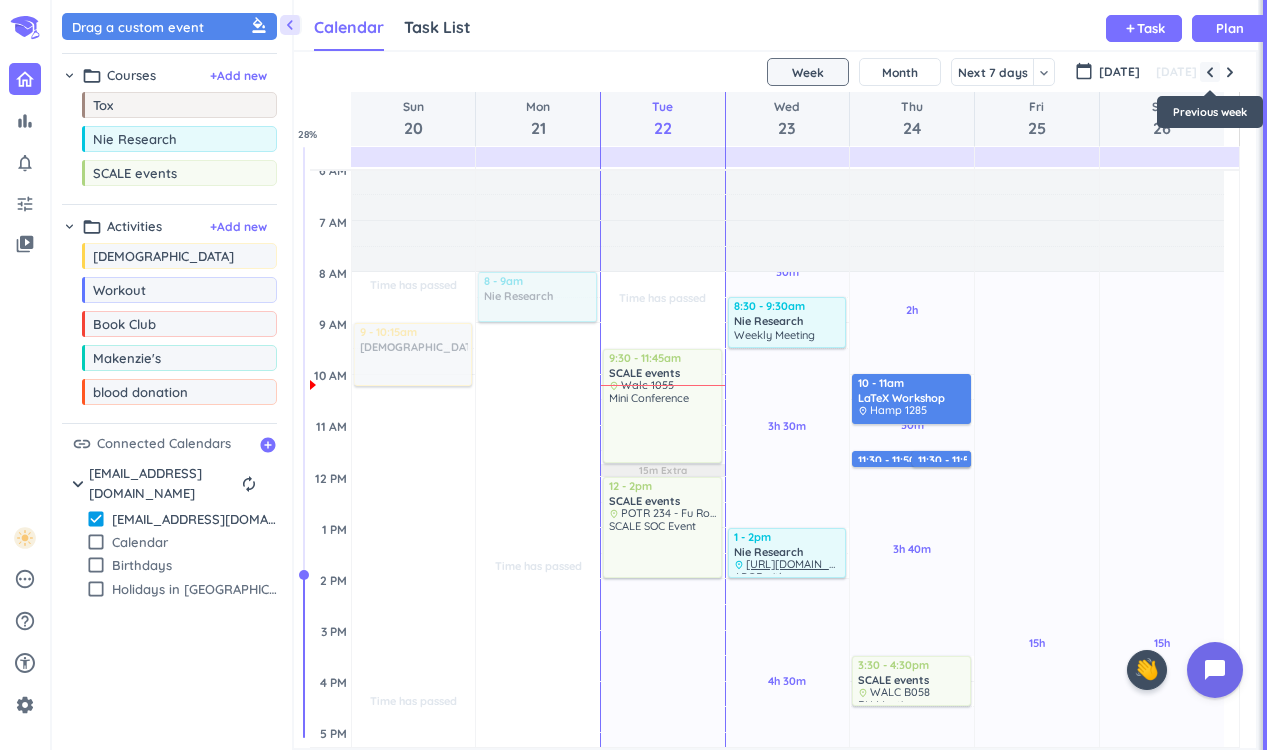 click at bounding box center (1210, 72) 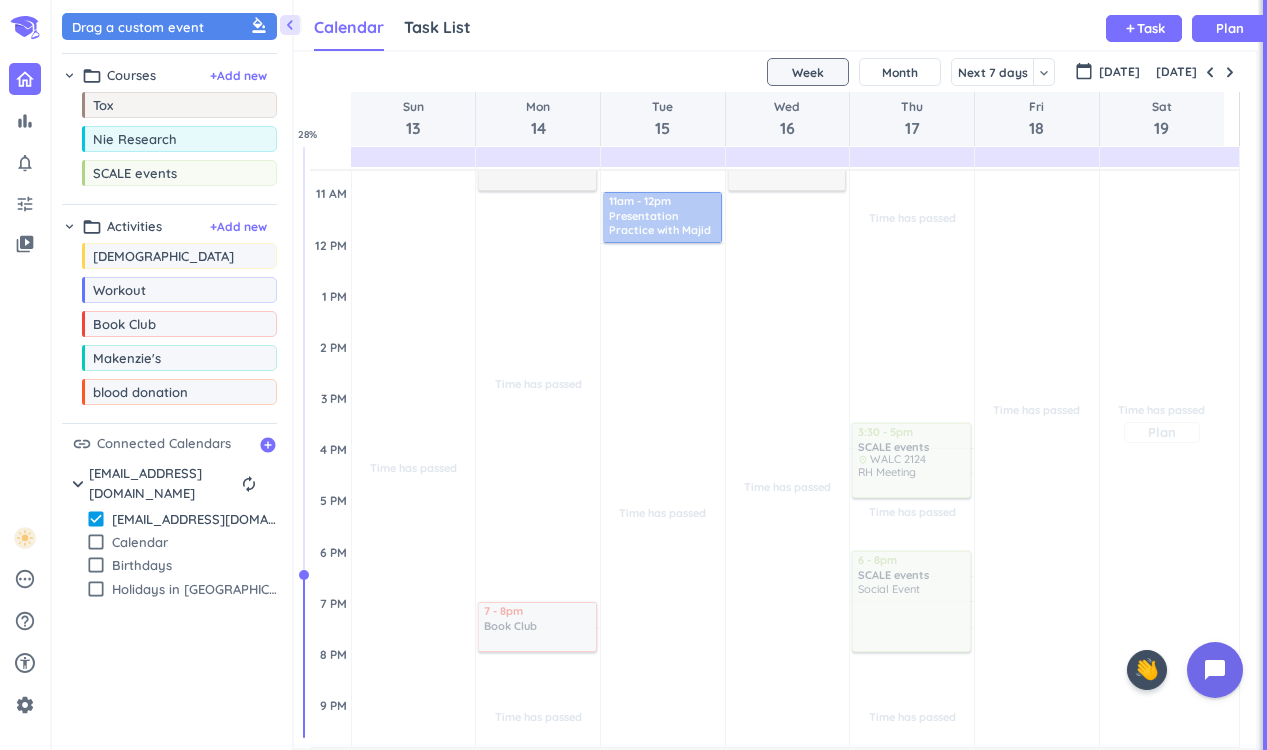 scroll, scrollTop: 302, scrollLeft: 0, axis: vertical 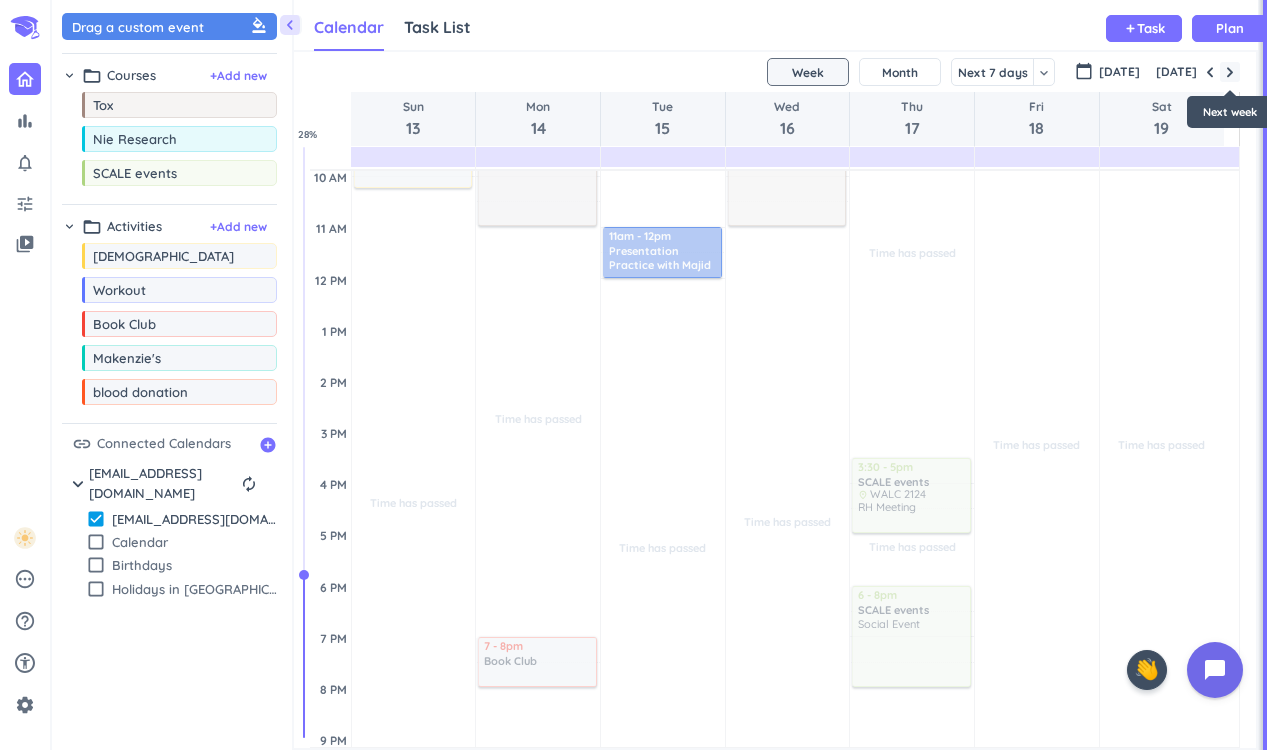 click at bounding box center [1230, 72] 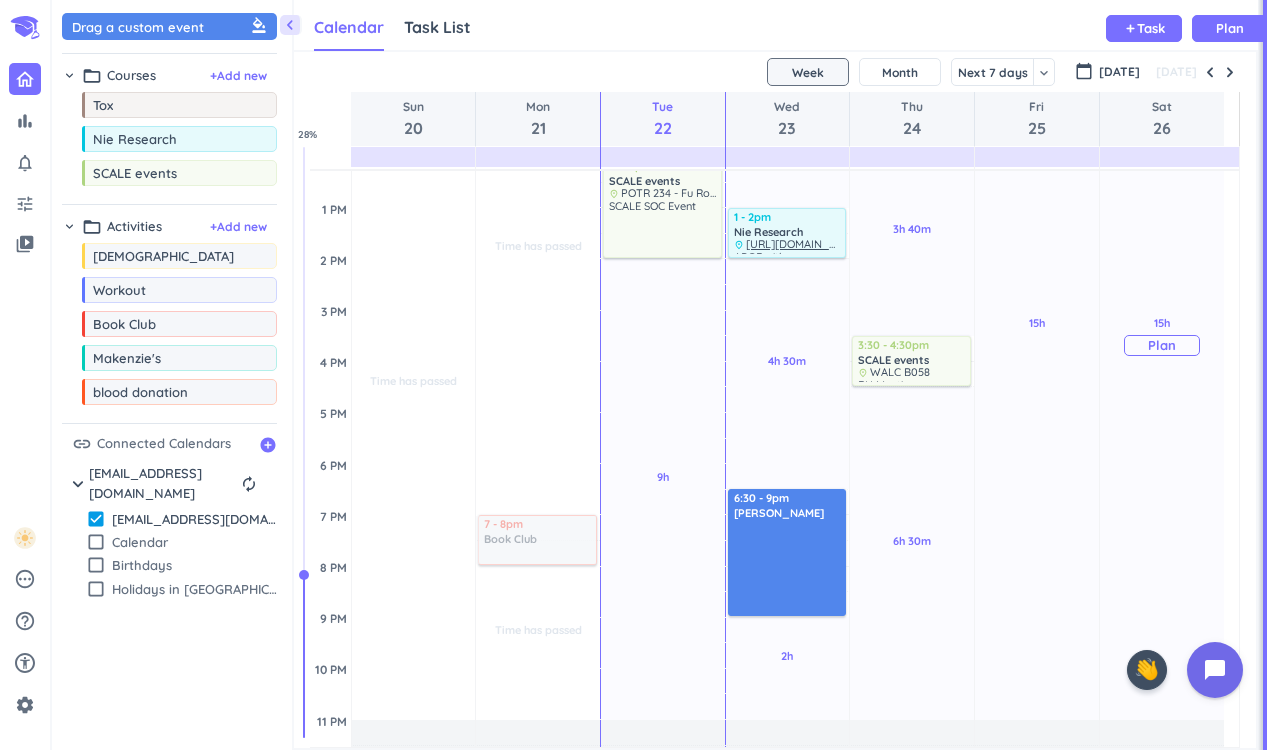 scroll, scrollTop: 453, scrollLeft: 0, axis: vertical 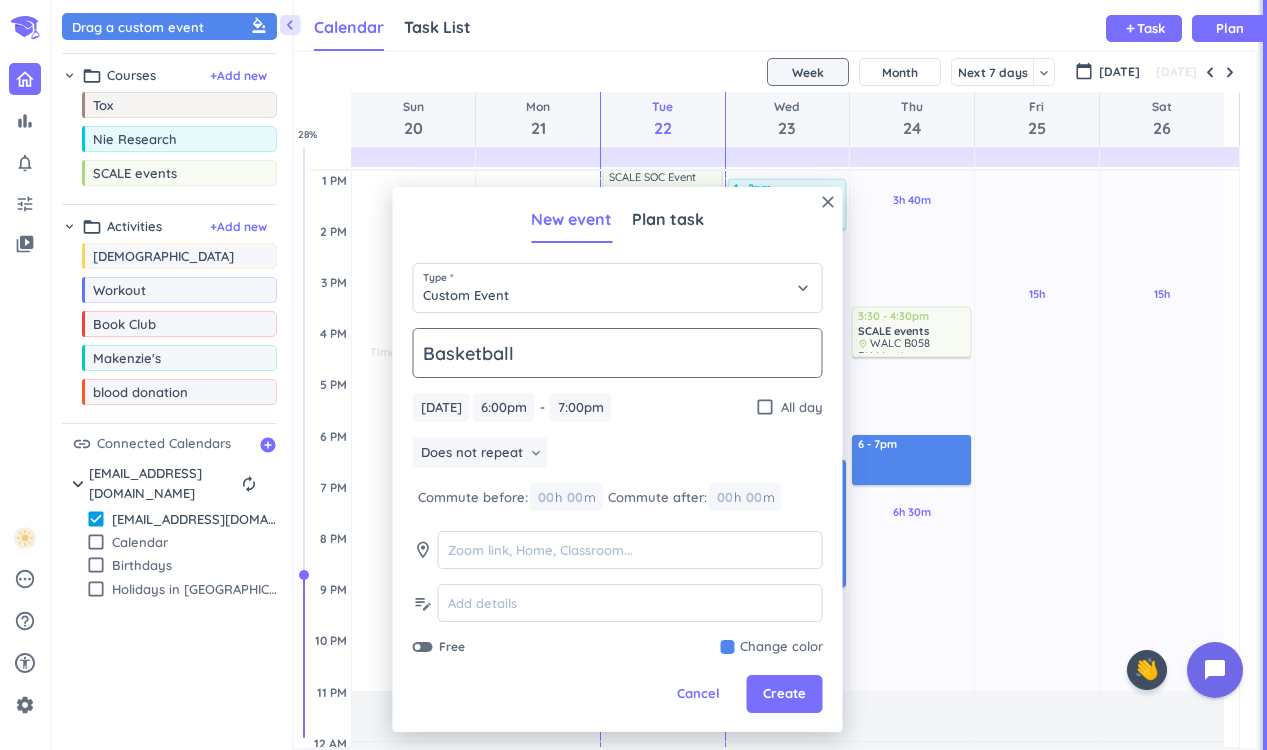 type on "Basketball game" 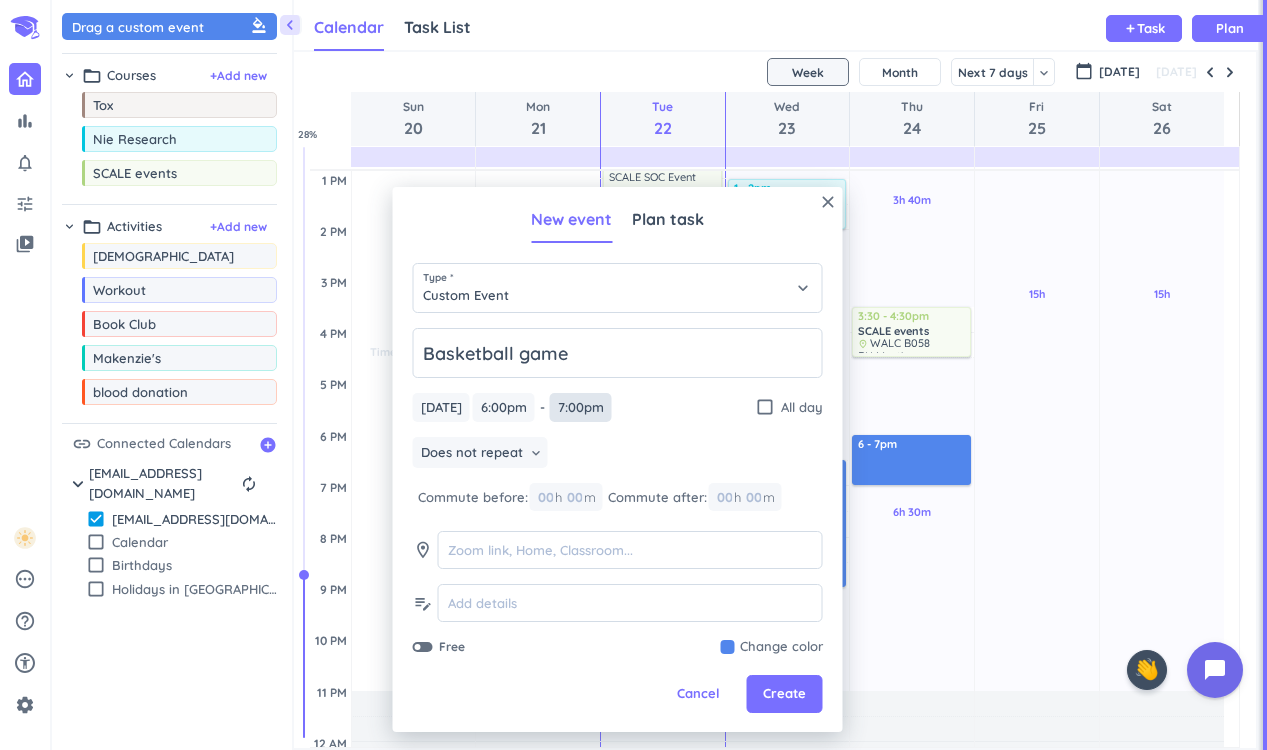 click on "7:00pm" at bounding box center [581, 407] 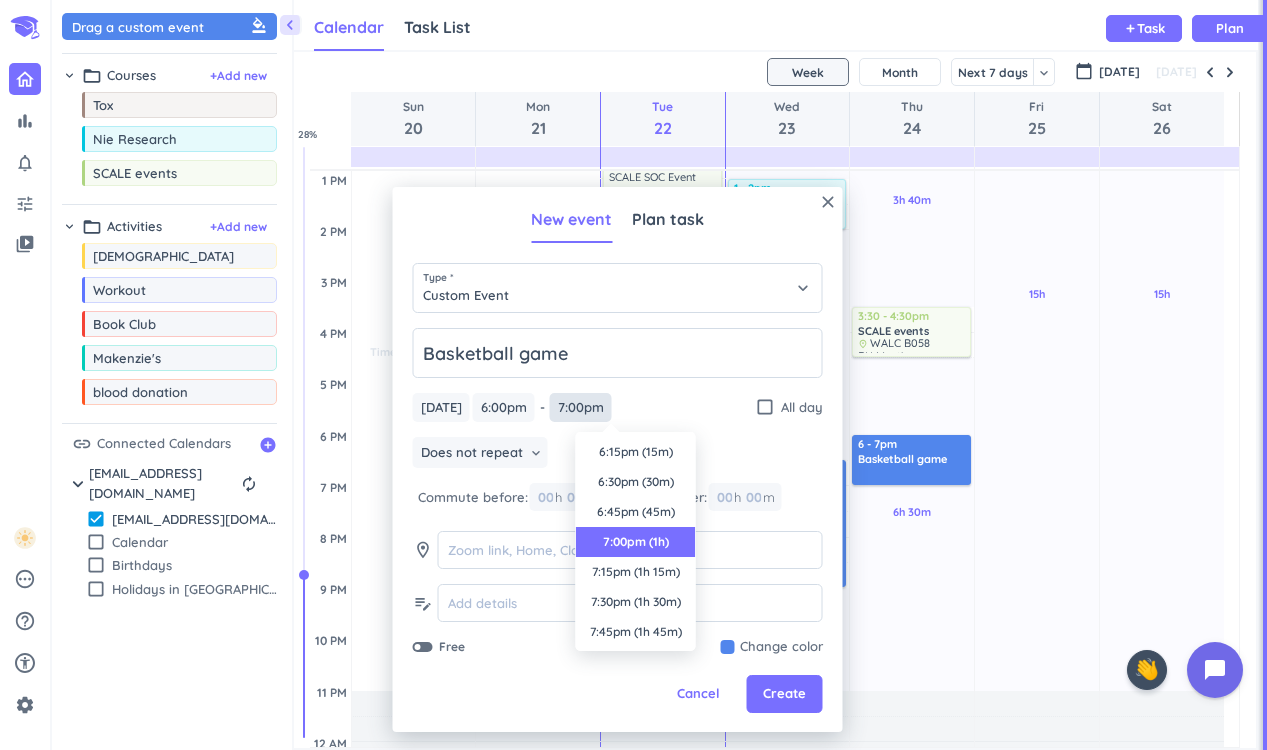 scroll, scrollTop: 90, scrollLeft: 0, axis: vertical 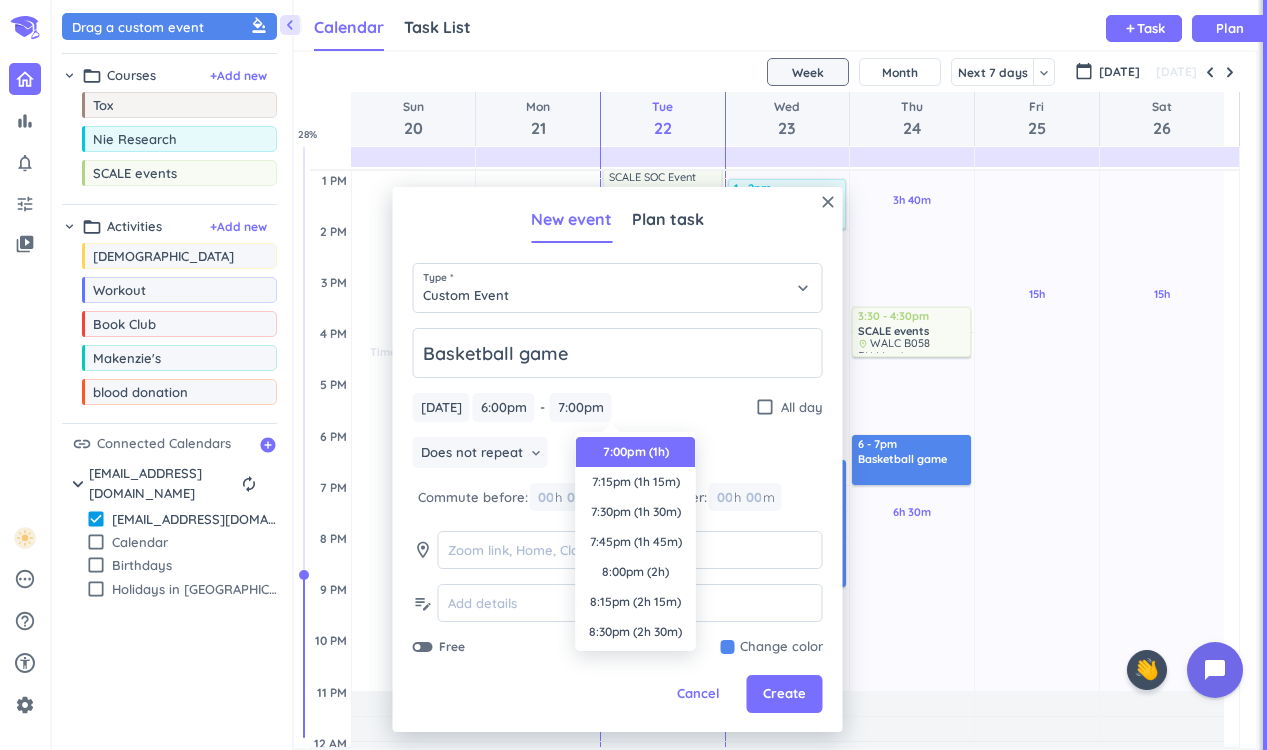 click on "7:00pm (1h)" at bounding box center [636, 452] 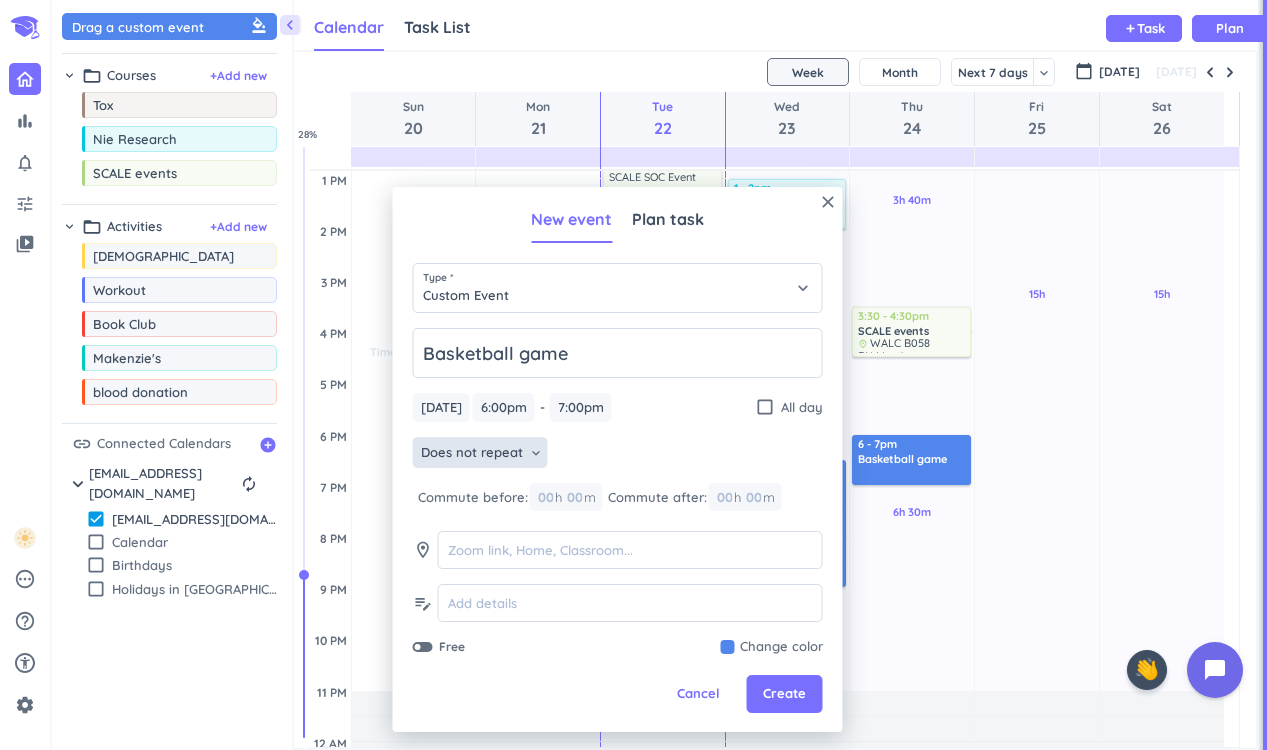 click on "Does not repeat" at bounding box center (472, 453) 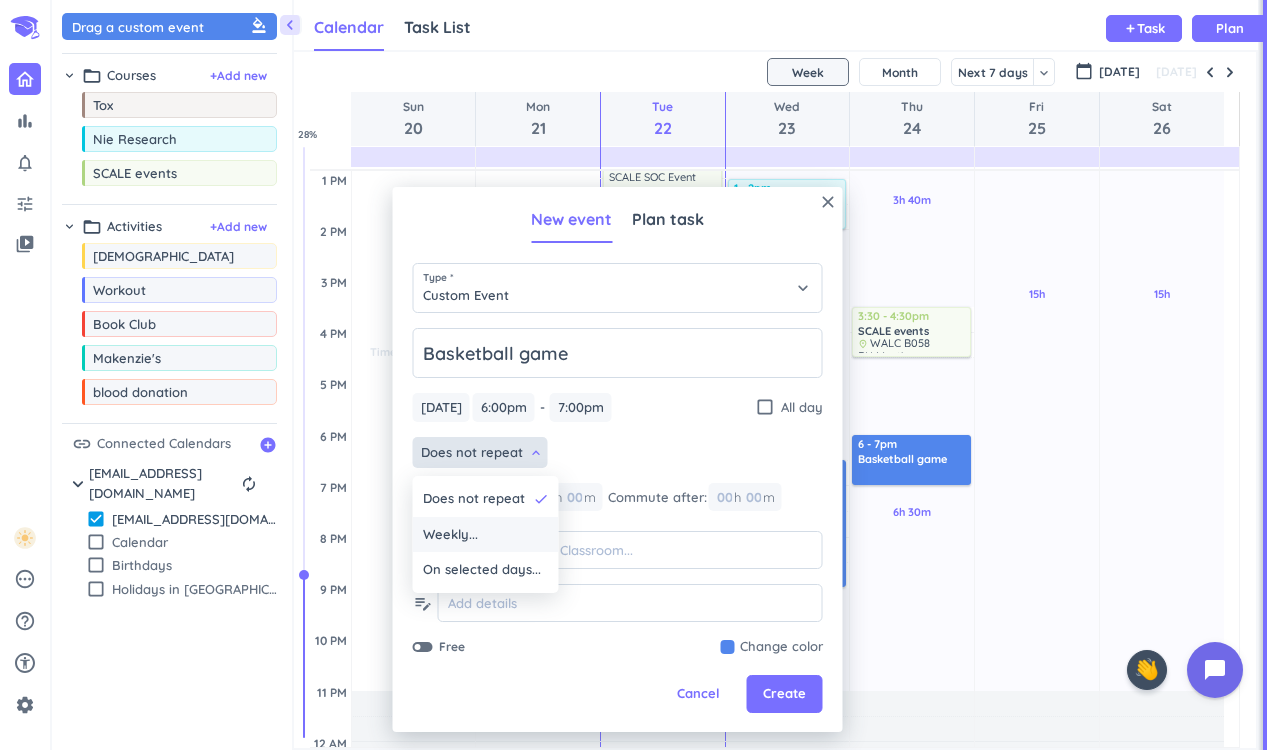click on "Weekly..." at bounding box center (486, 535) 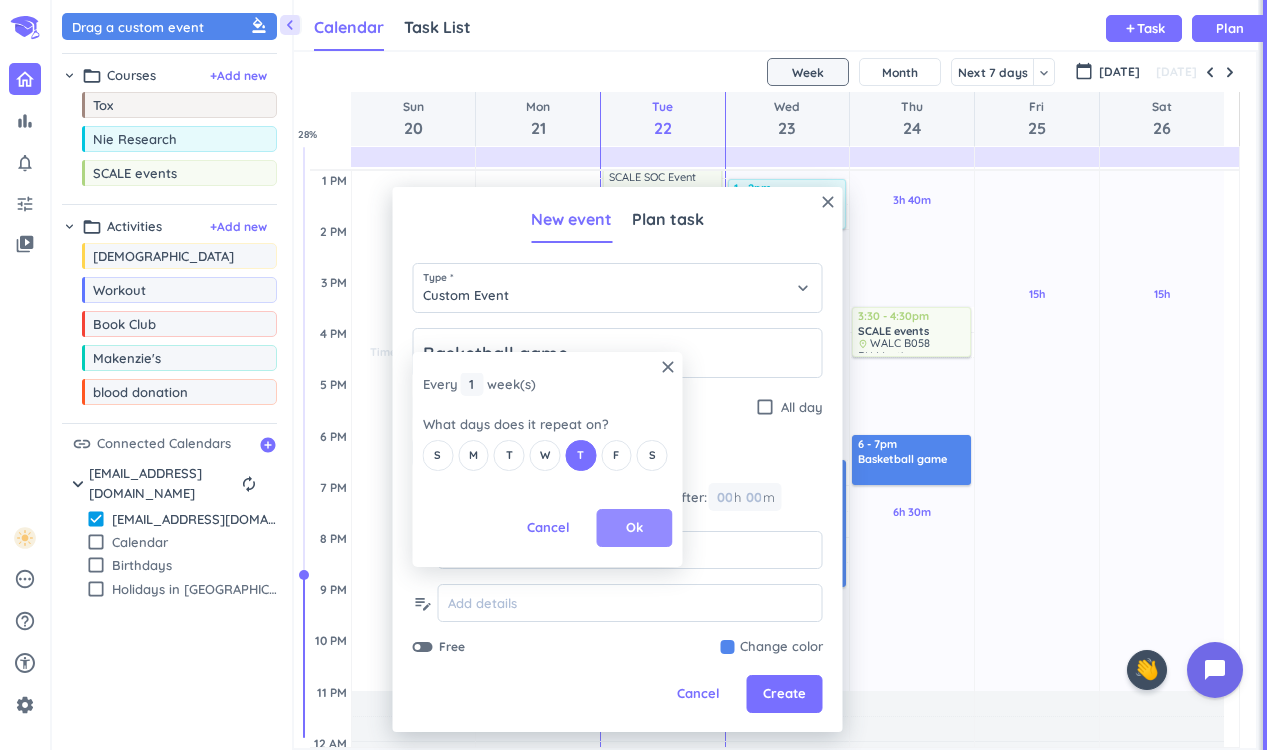 click on "Ok" at bounding box center (635, 528) 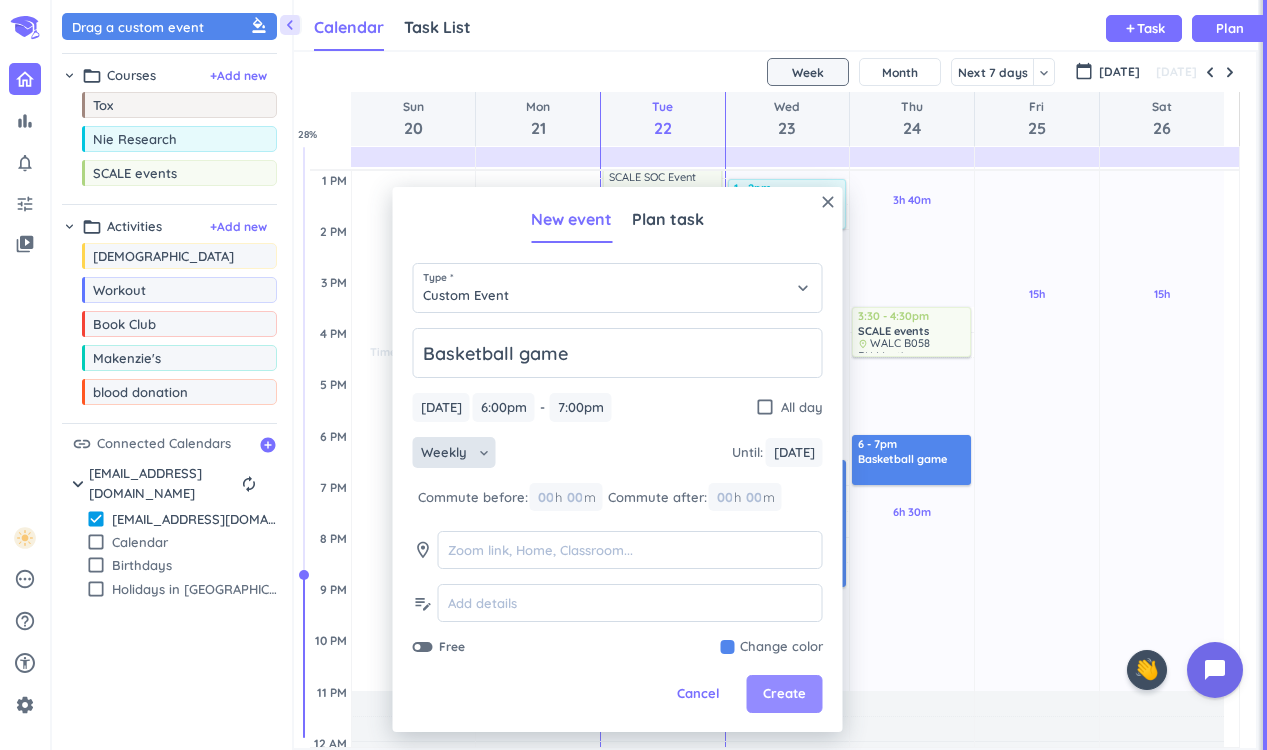 click on "Create" at bounding box center (784, 694) 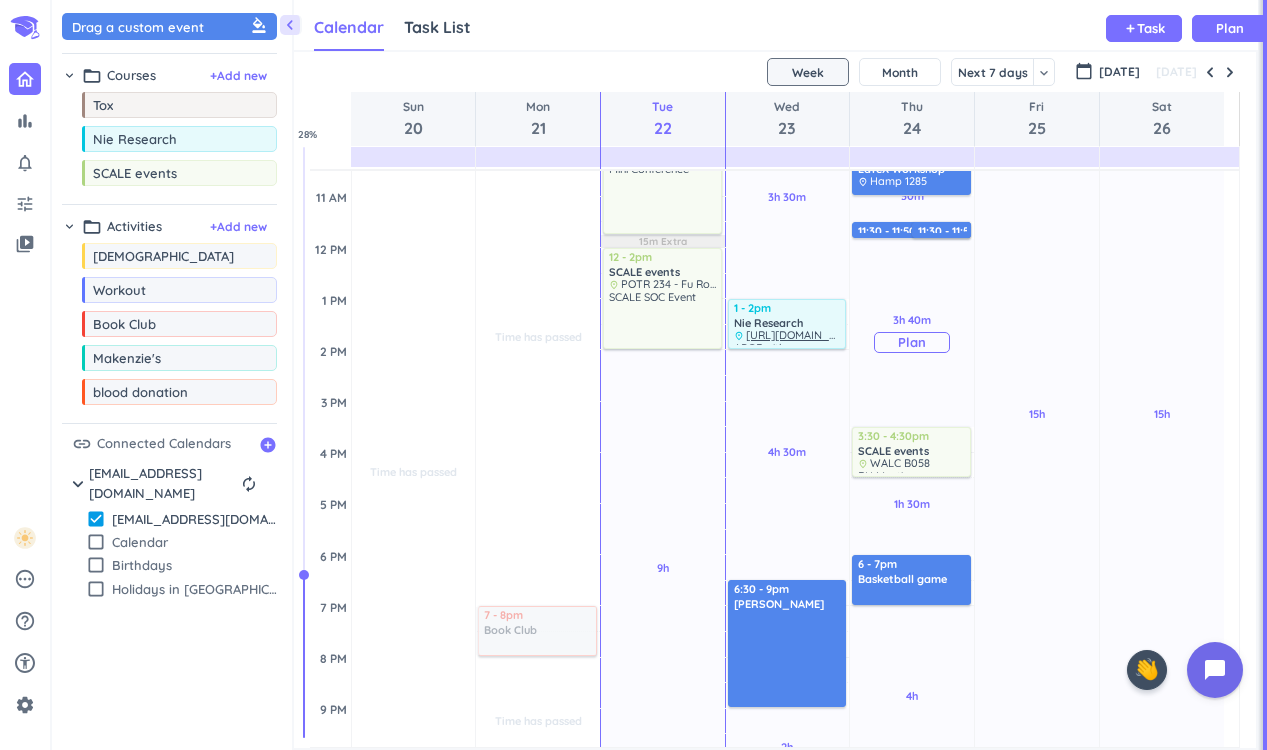 scroll, scrollTop: 0, scrollLeft: 0, axis: both 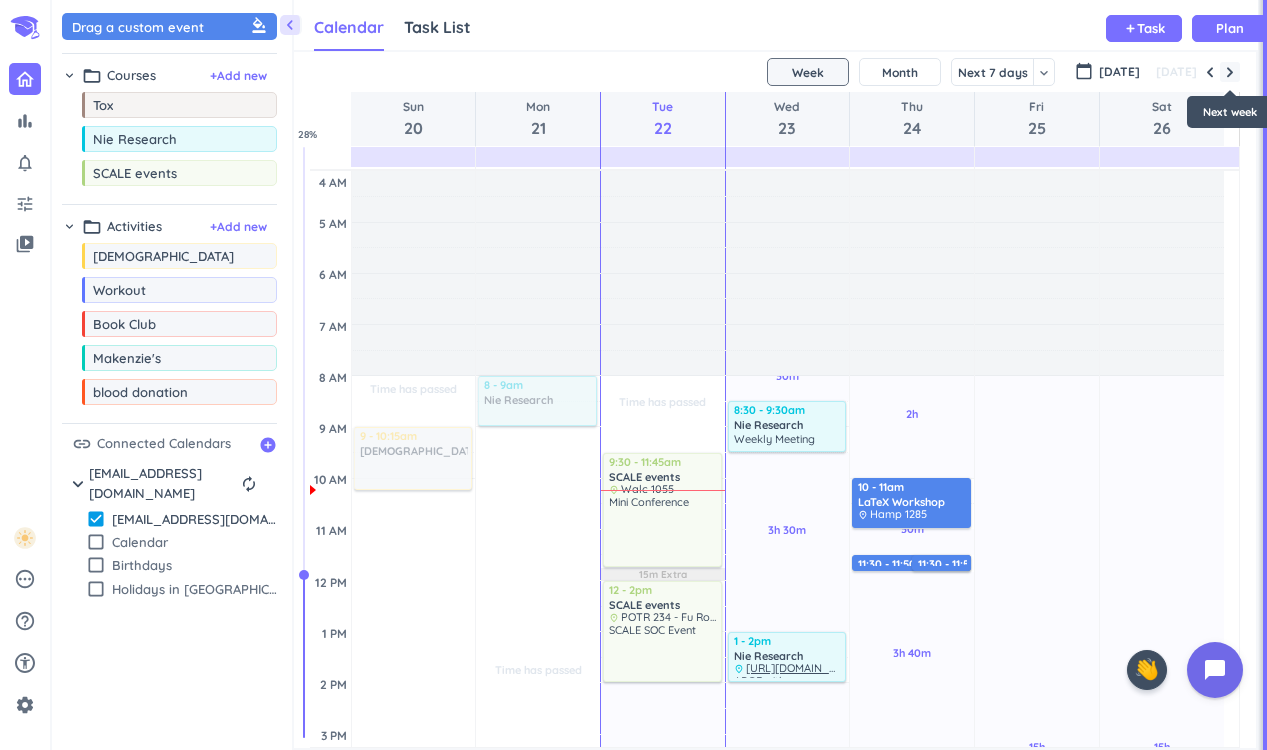 click at bounding box center [1230, 72] 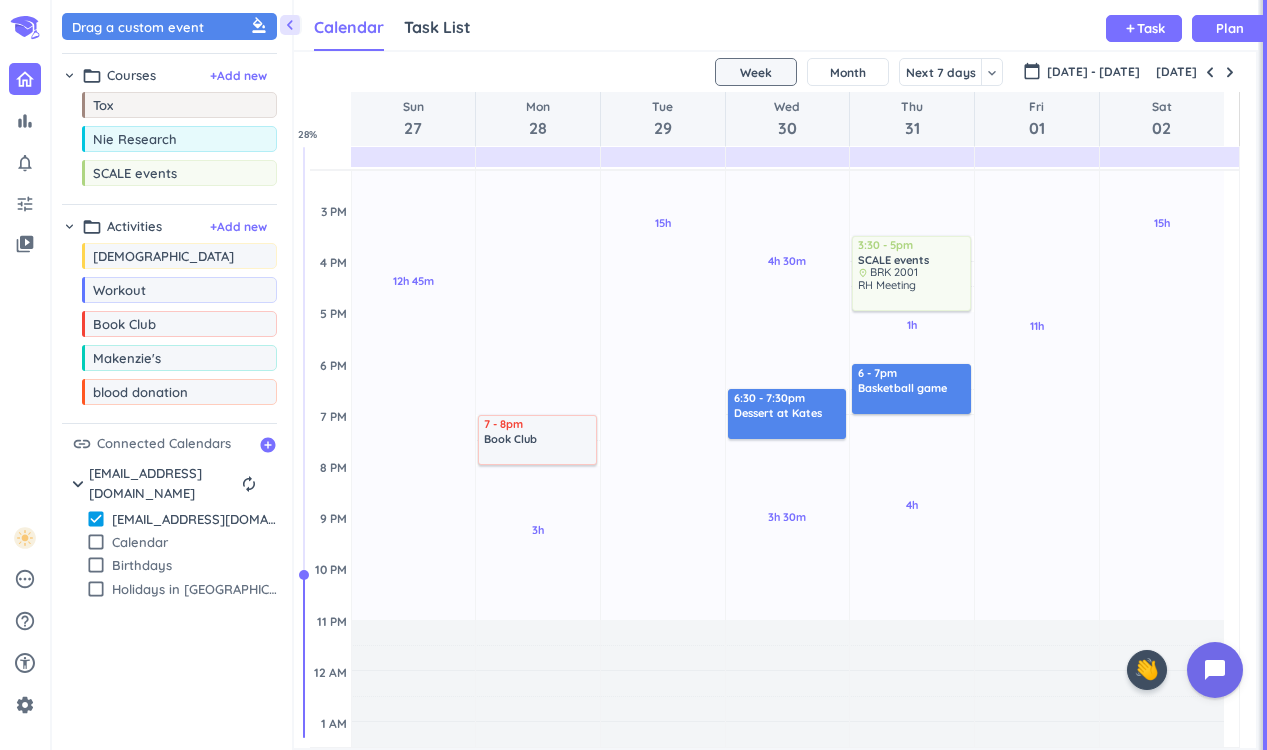 scroll, scrollTop: 518, scrollLeft: 0, axis: vertical 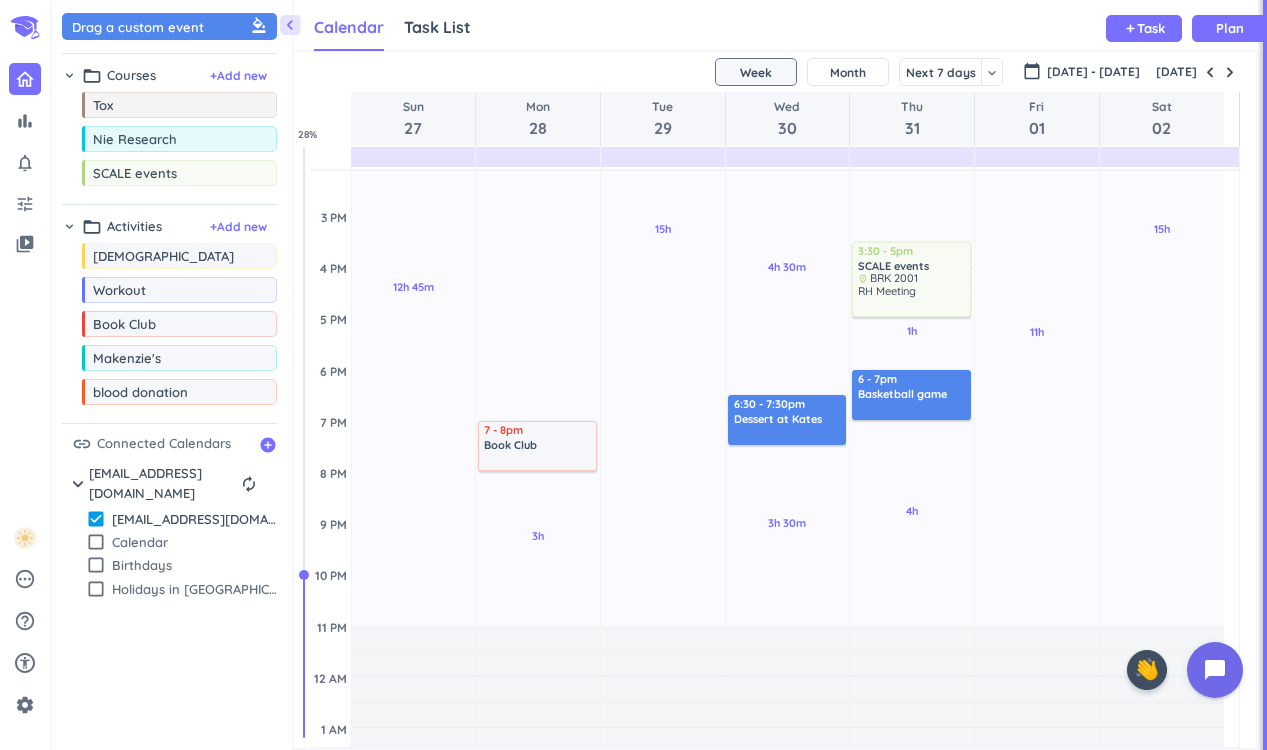 click on "[DATE]" at bounding box center (1196, 72) 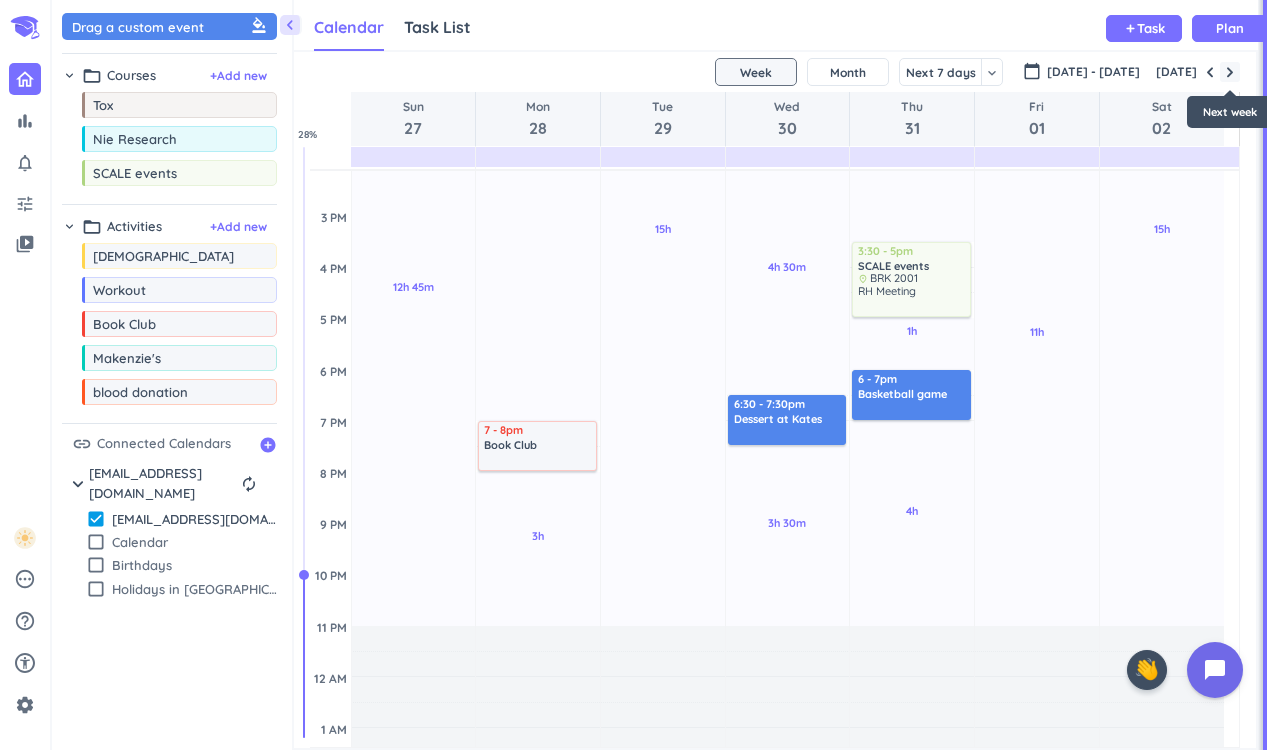 click at bounding box center [1230, 72] 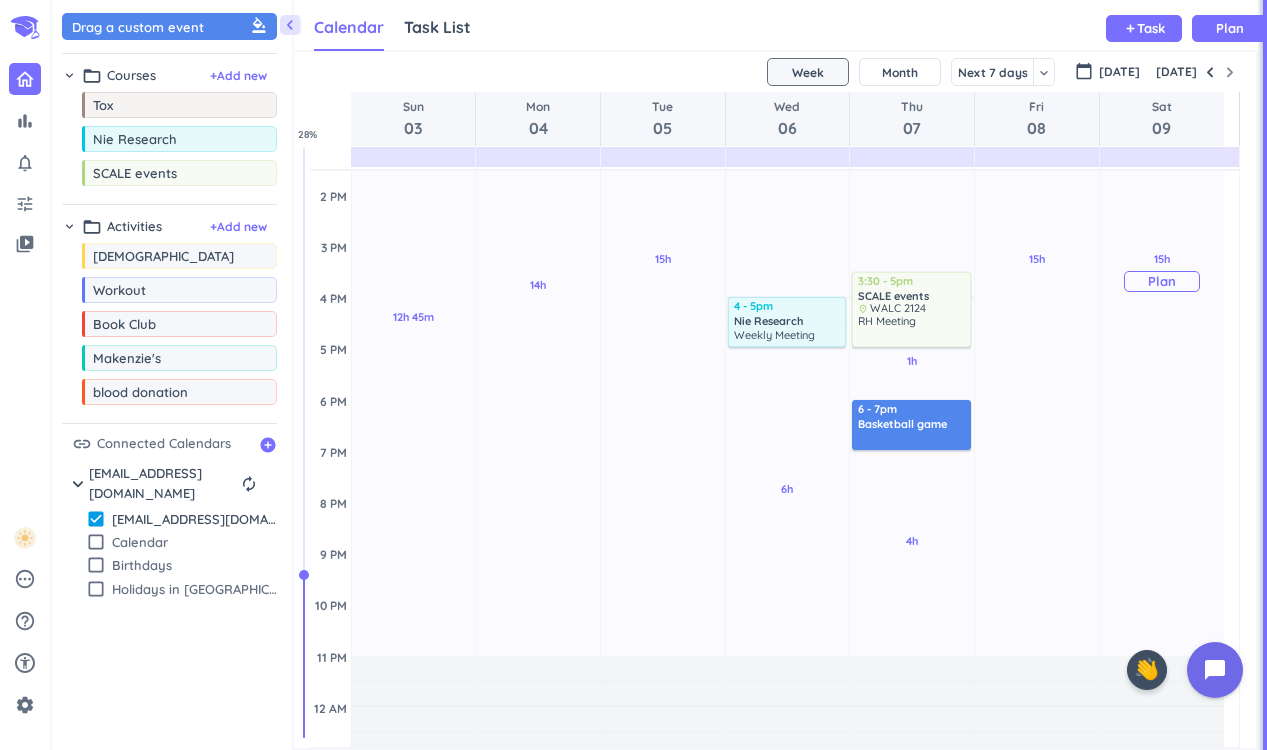 scroll, scrollTop: 503, scrollLeft: 0, axis: vertical 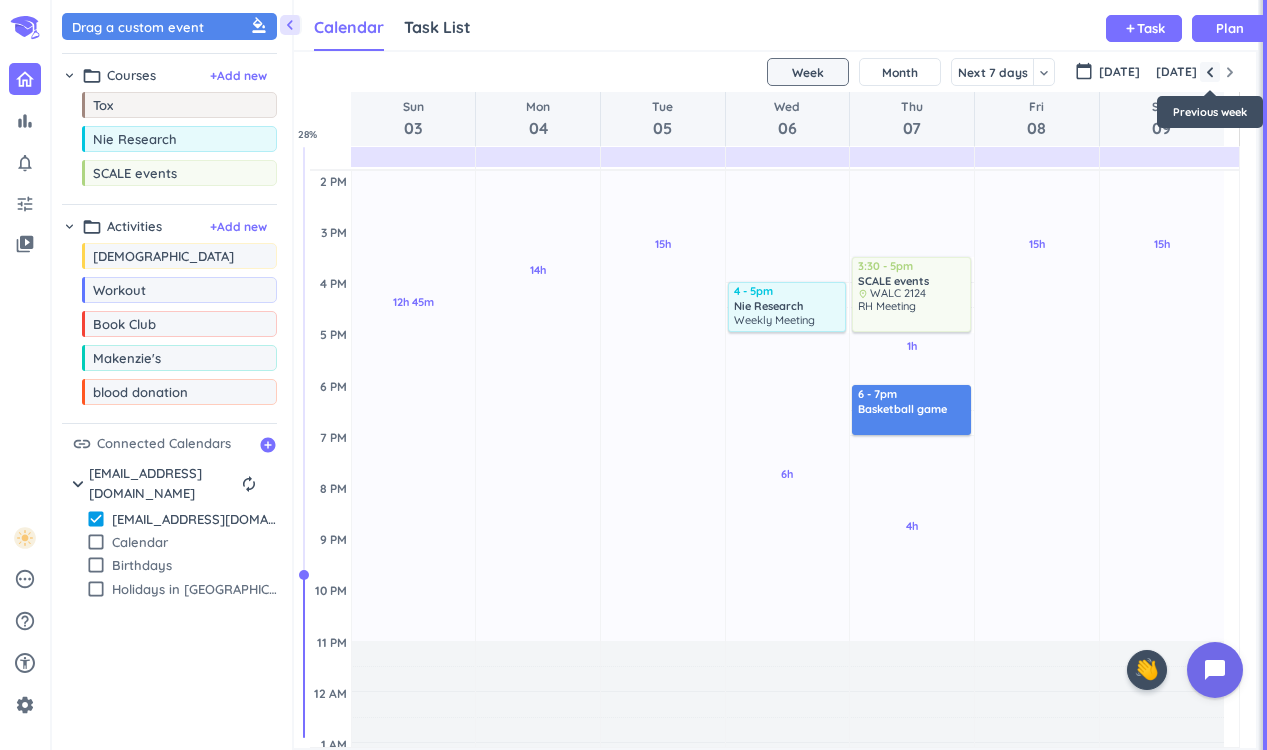 click at bounding box center (1210, 72) 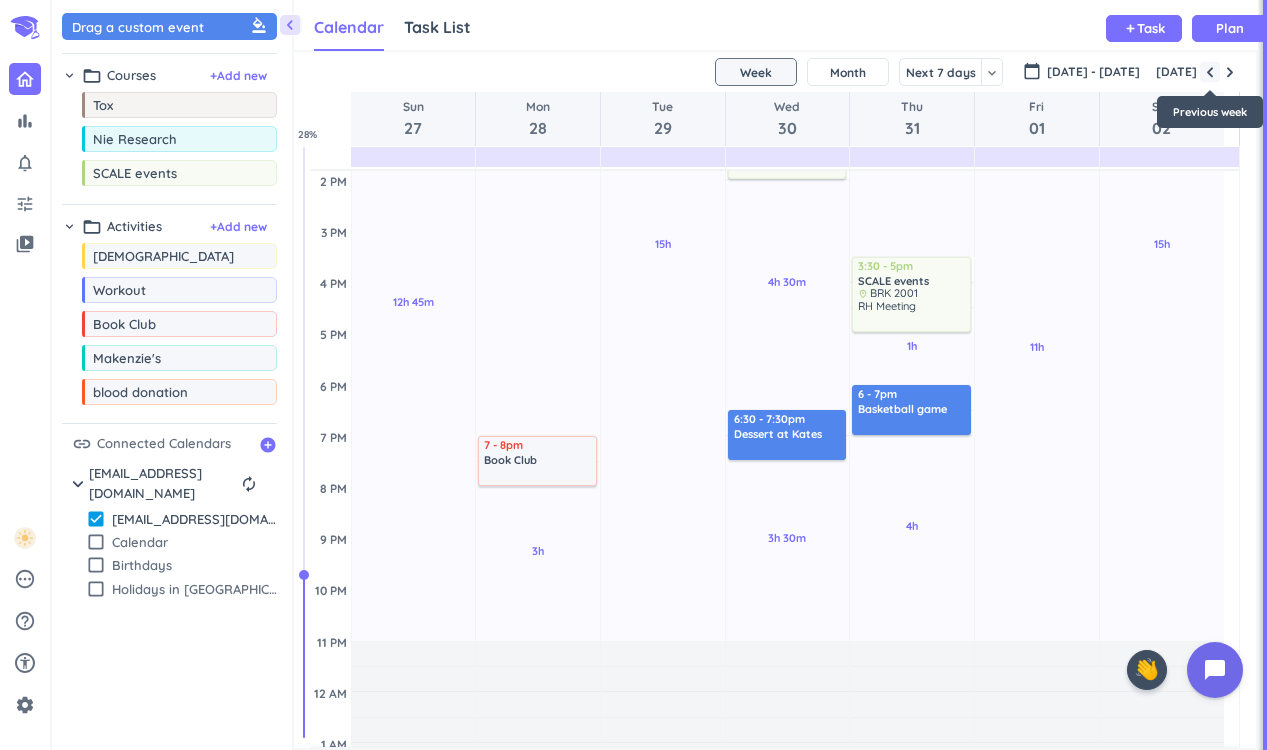 scroll, scrollTop: 104, scrollLeft: 0, axis: vertical 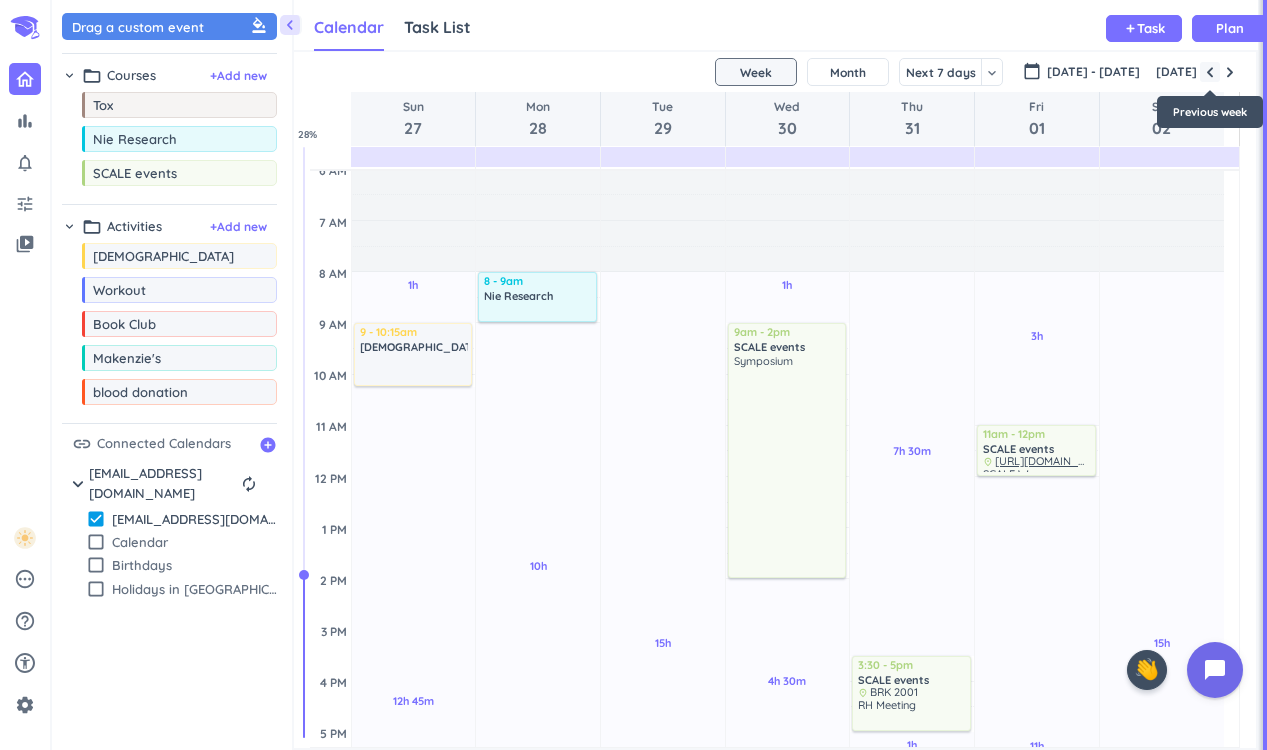 click at bounding box center (1210, 72) 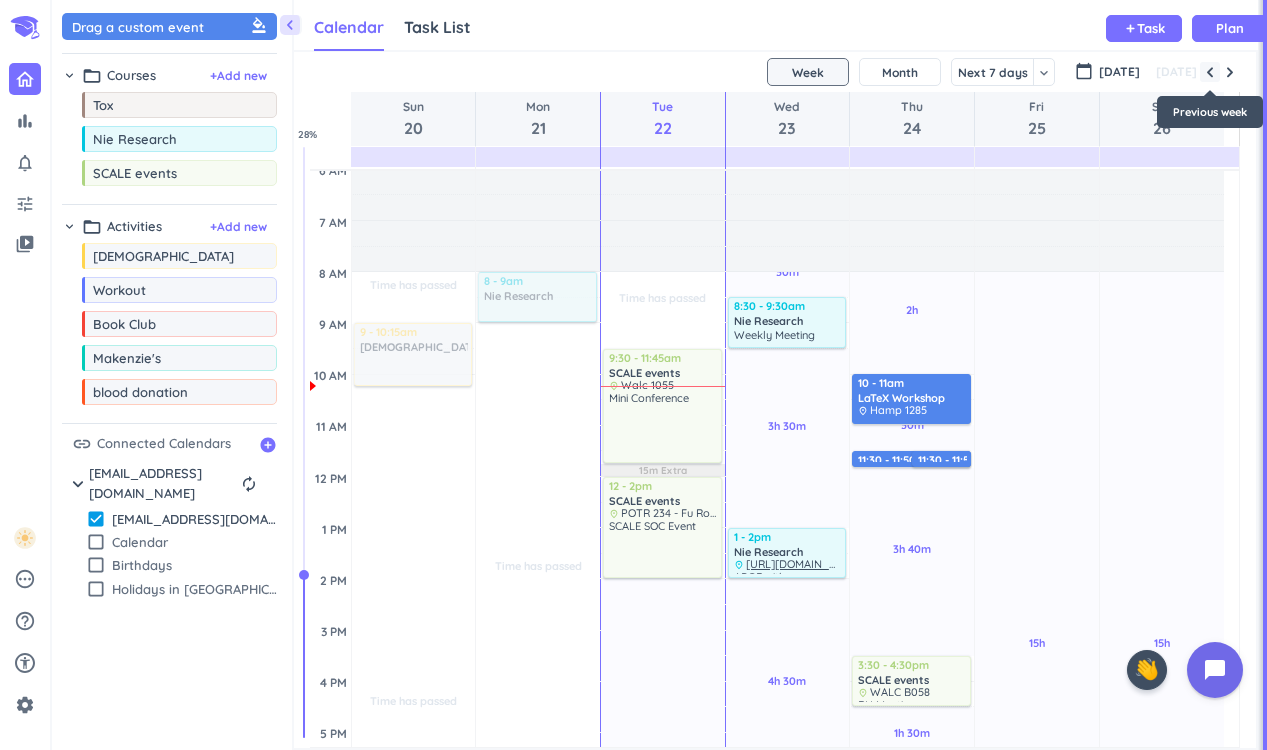 click at bounding box center (1210, 72) 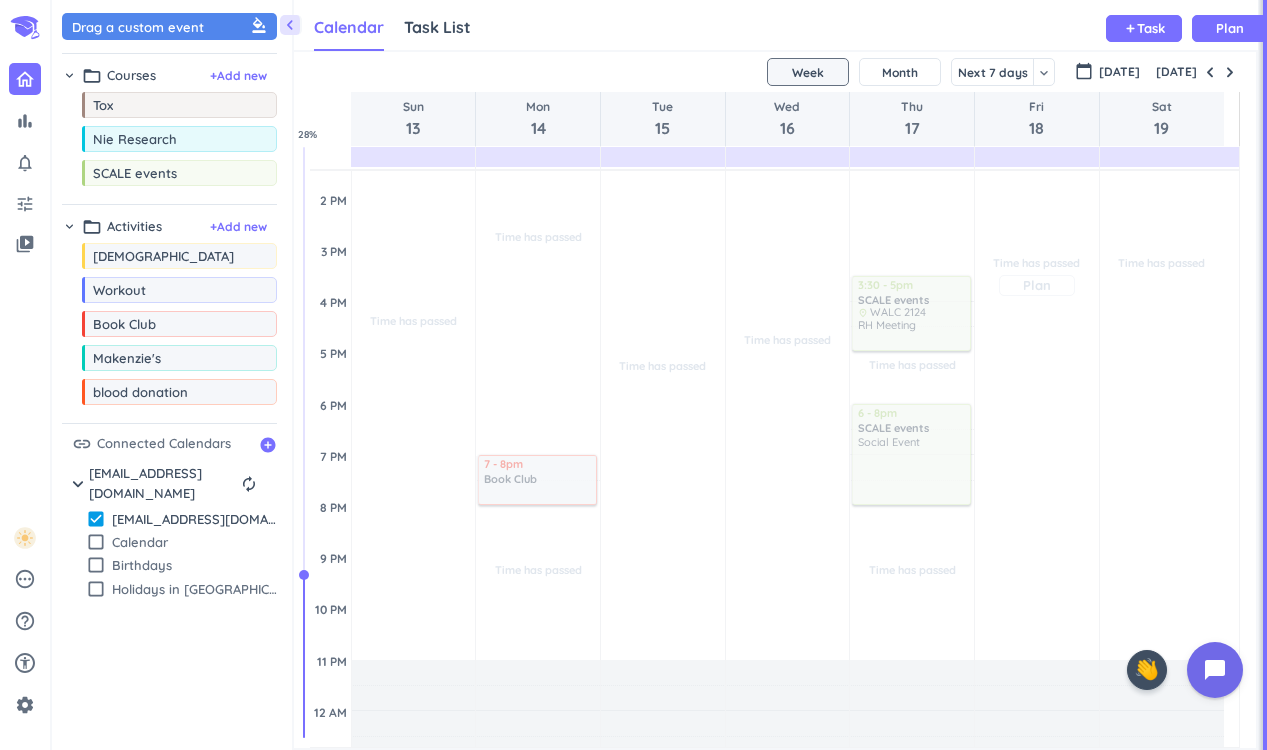 scroll, scrollTop: 504, scrollLeft: 0, axis: vertical 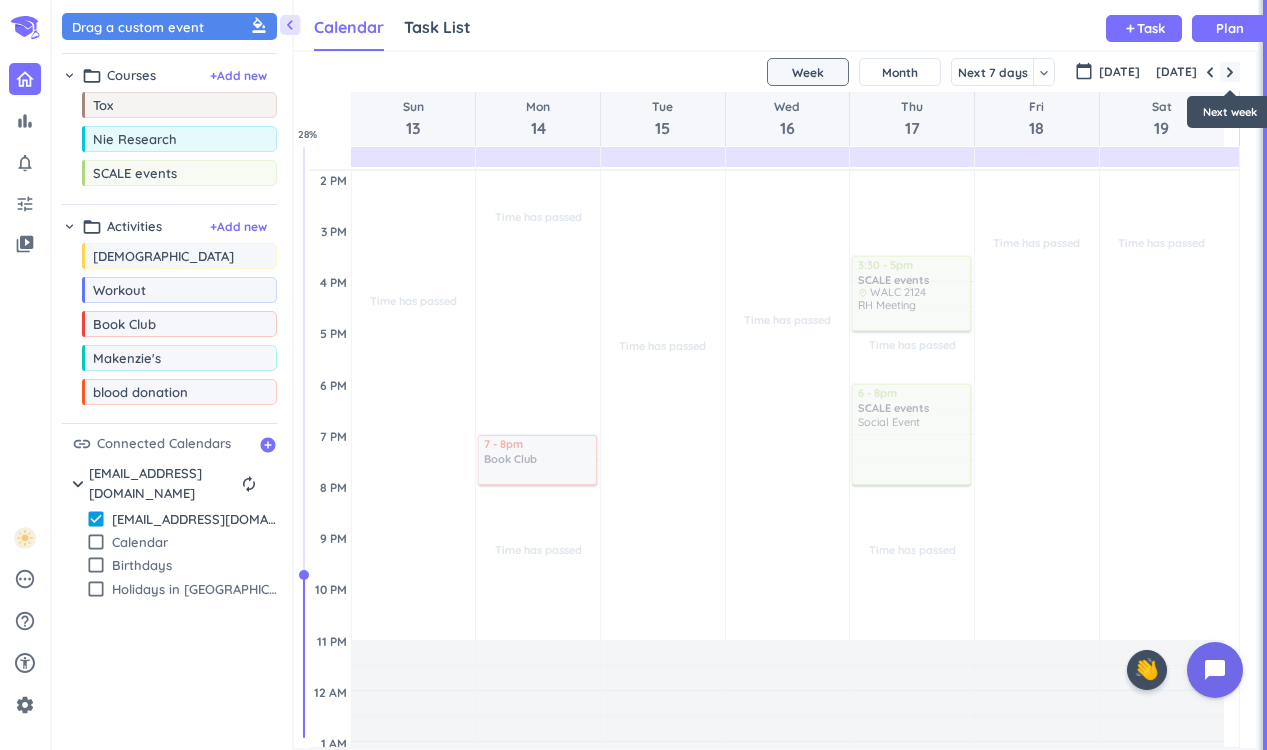 click at bounding box center (1230, 72) 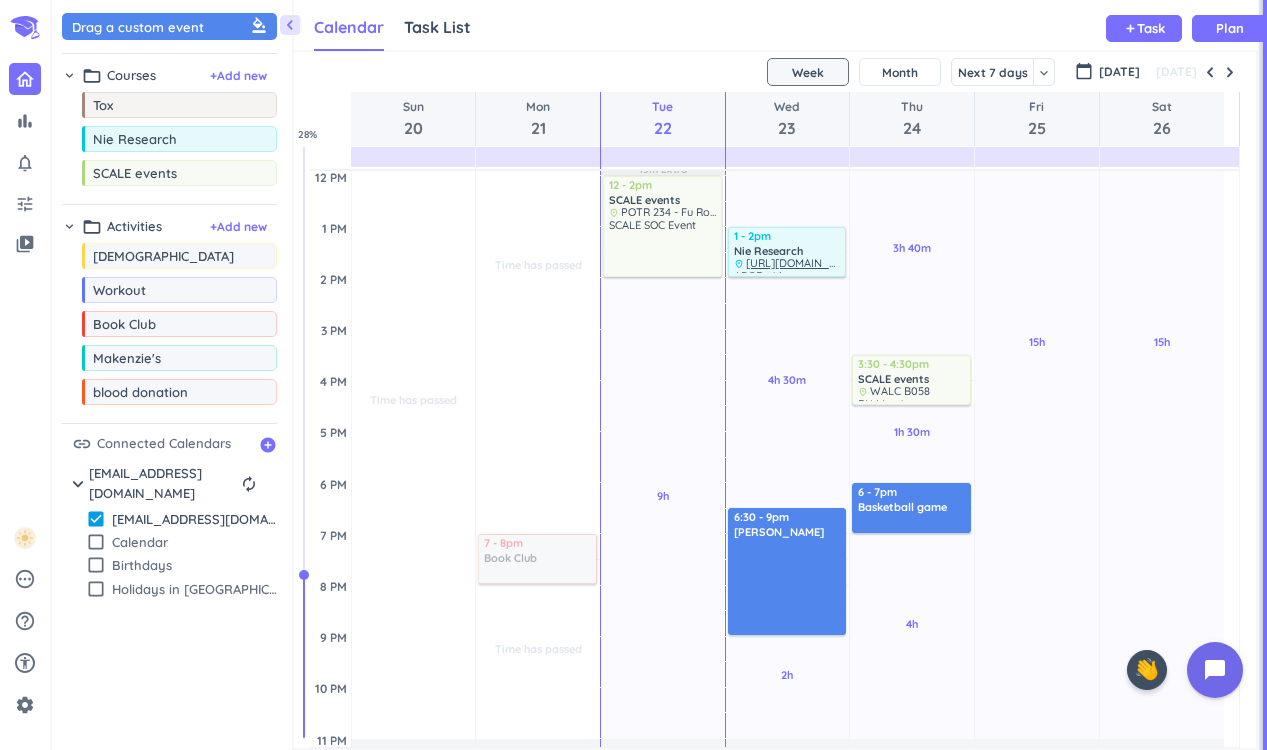 scroll, scrollTop: 408, scrollLeft: 0, axis: vertical 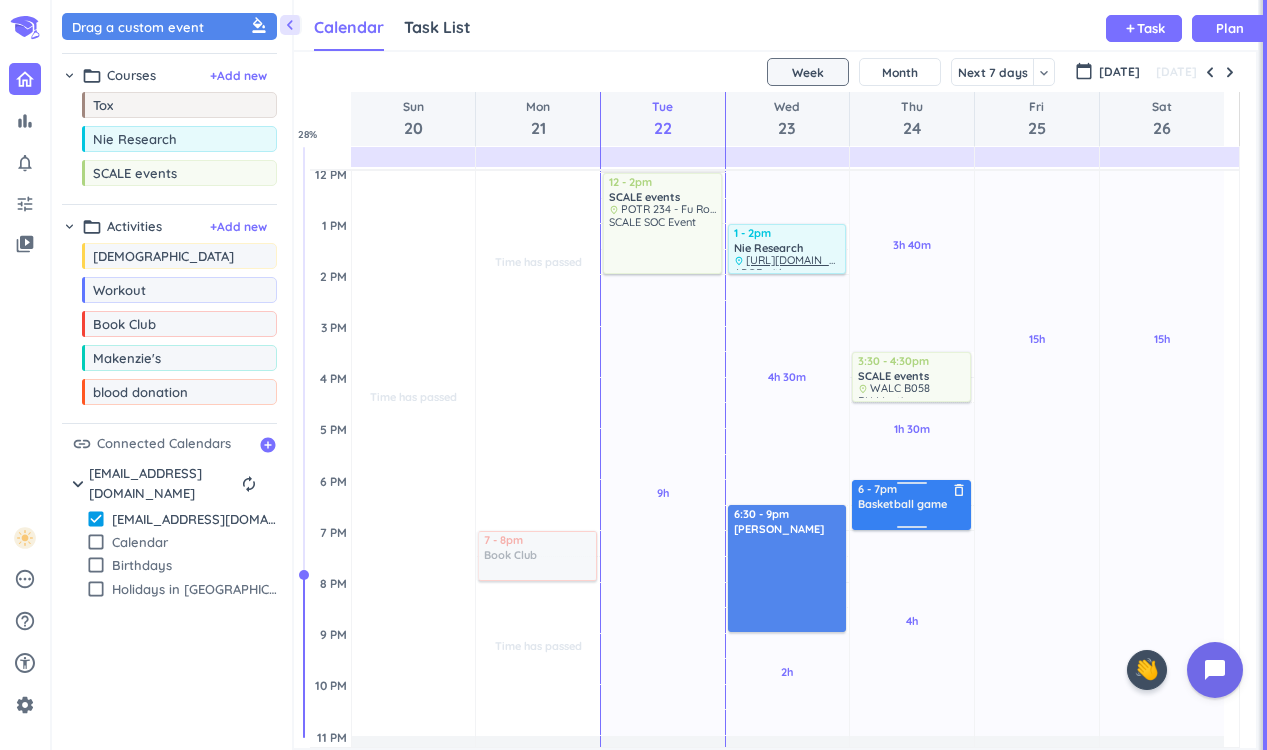 click at bounding box center (911, 530) 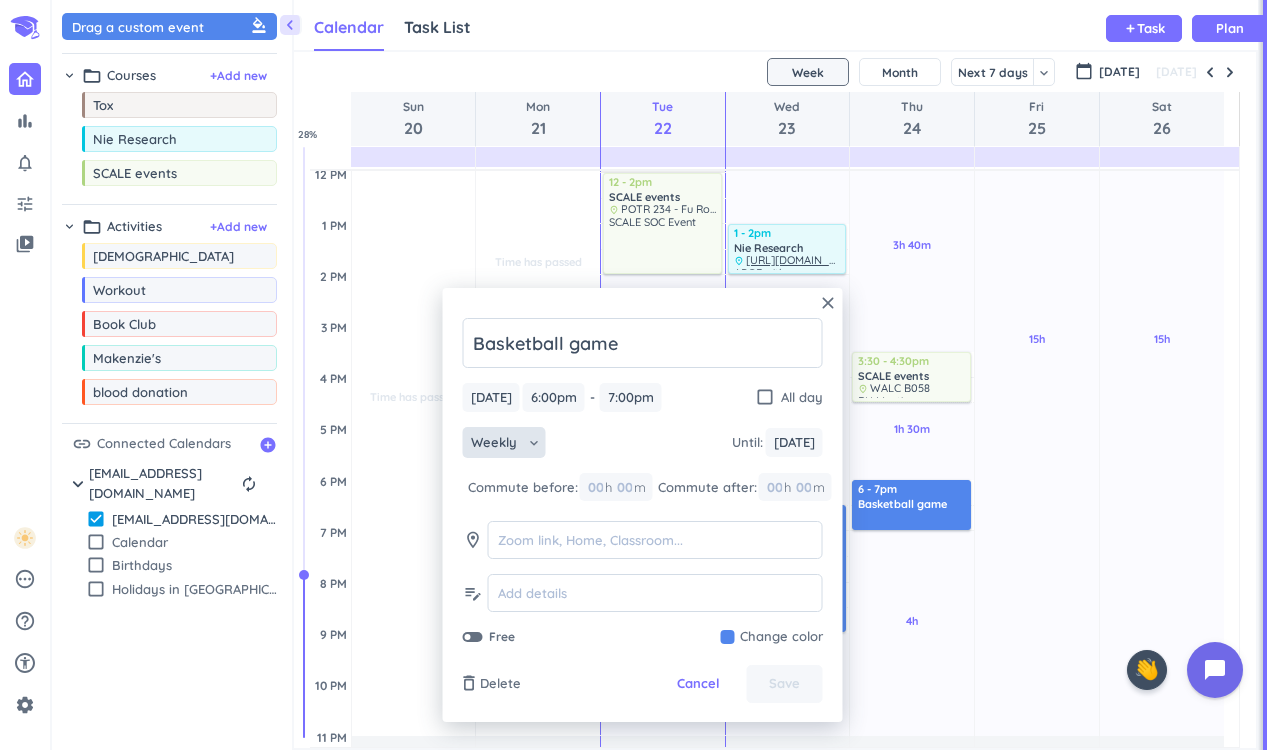 click on "keyboard_arrow_down" at bounding box center (534, 443) 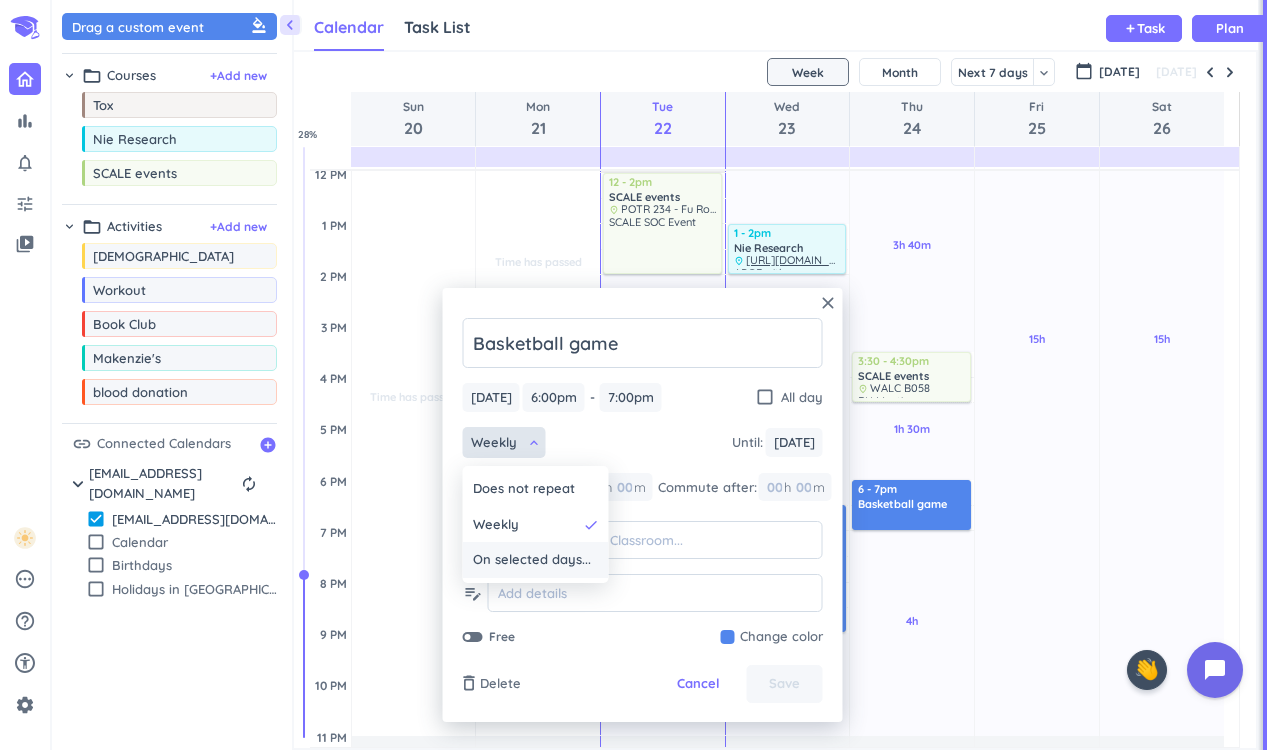 click on "On selected days..." at bounding box center (532, 560) 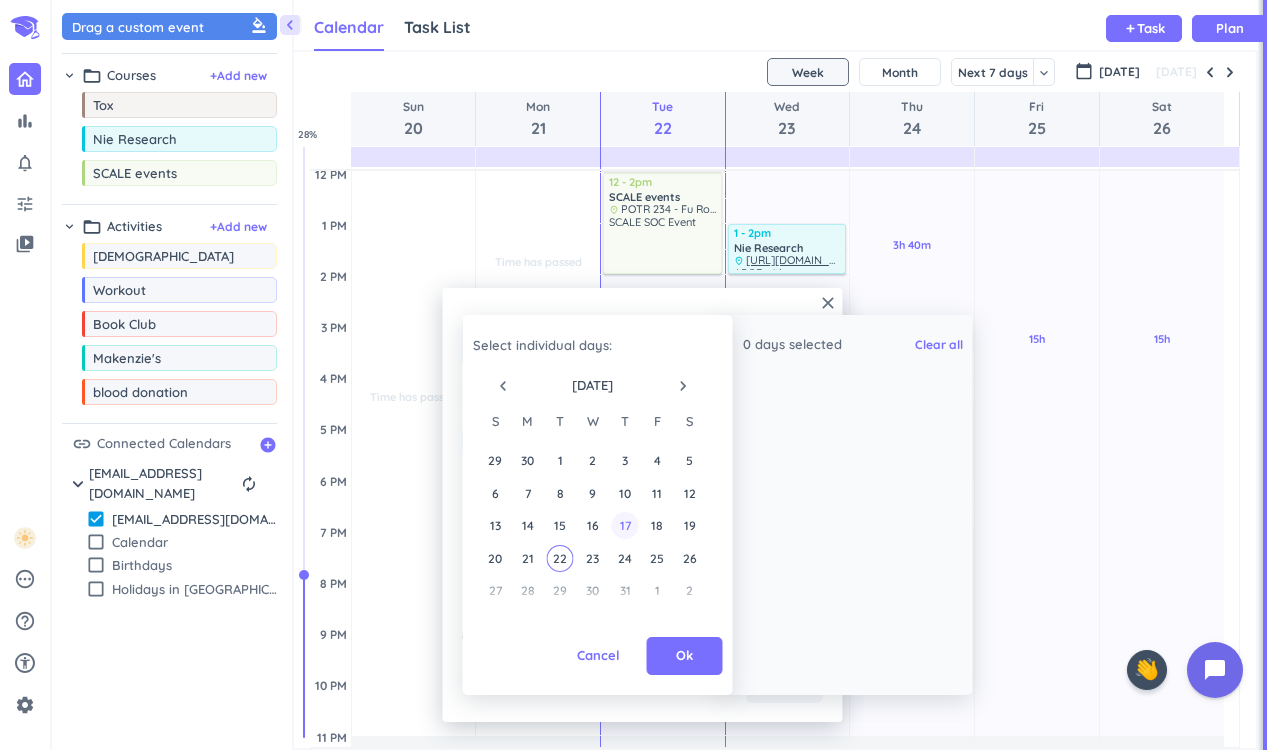 click on "17" at bounding box center (624, 525) 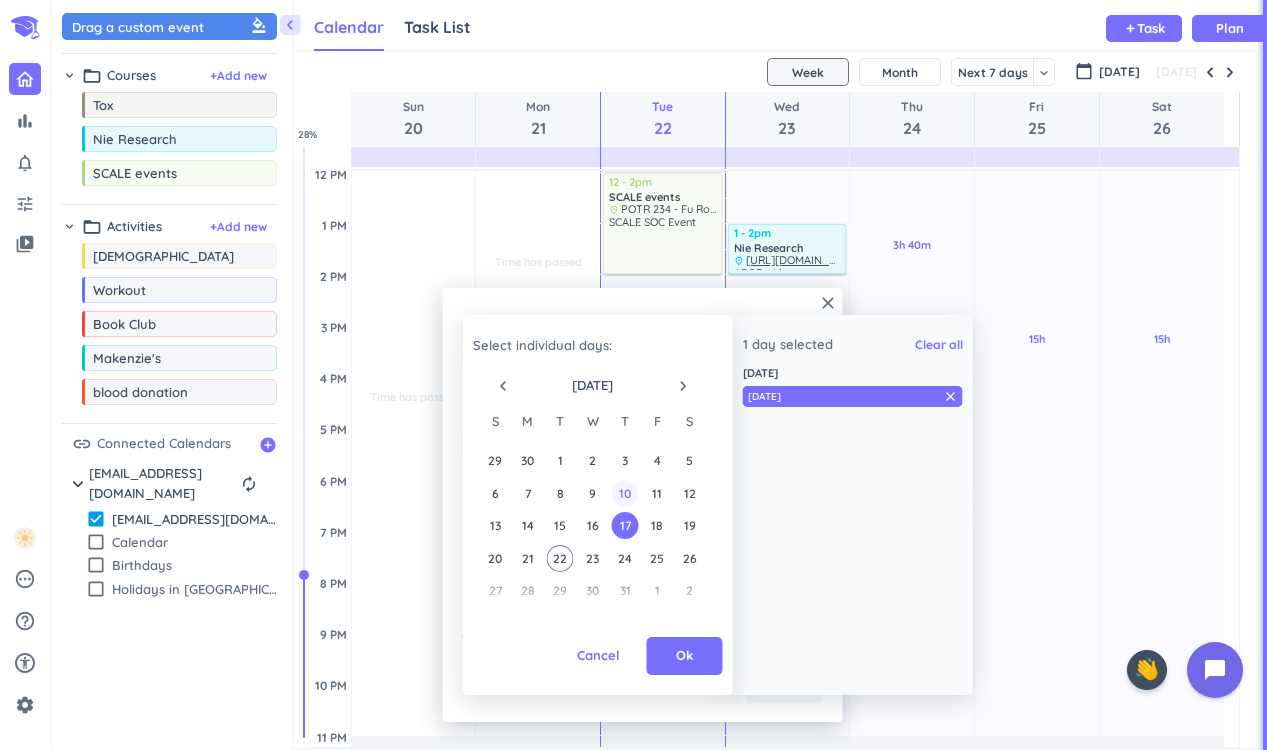 click on "10" at bounding box center (624, 493) 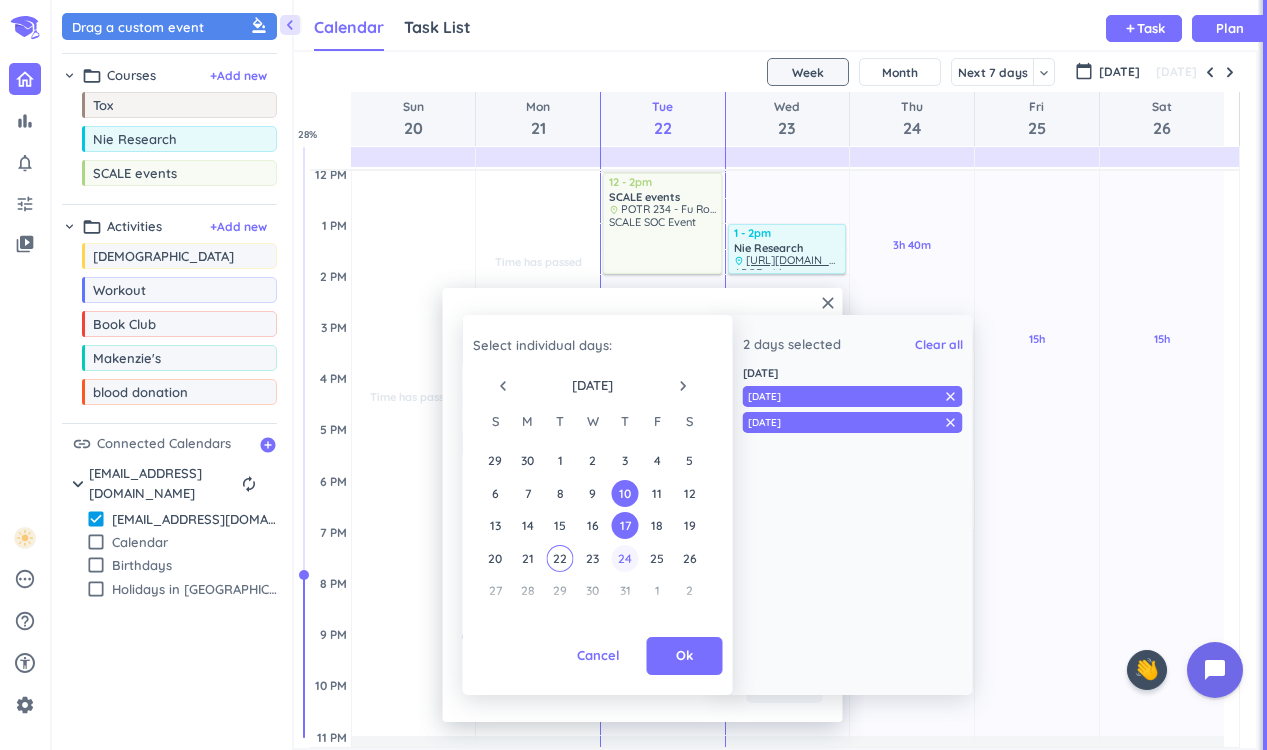 click on "24" at bounding box center [624, 558] 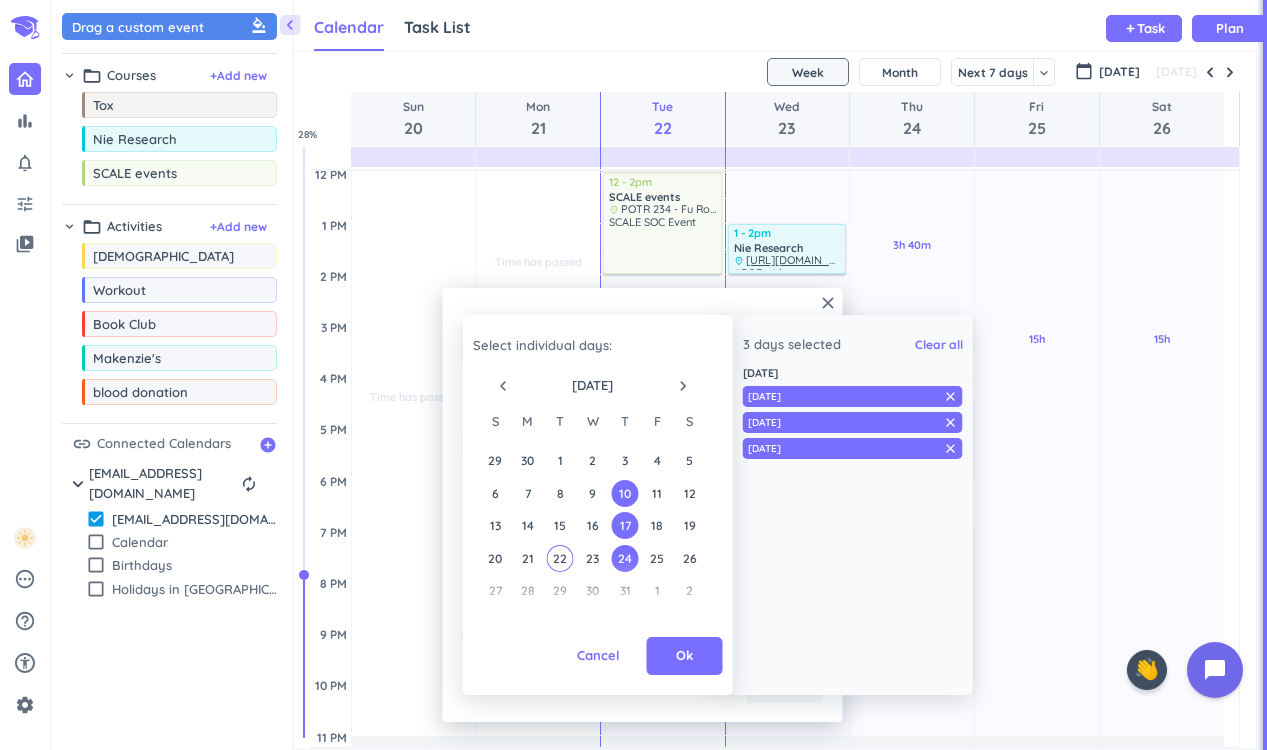 scroll, scrollTop: 1, scrollLeft: 0, axis: vertical 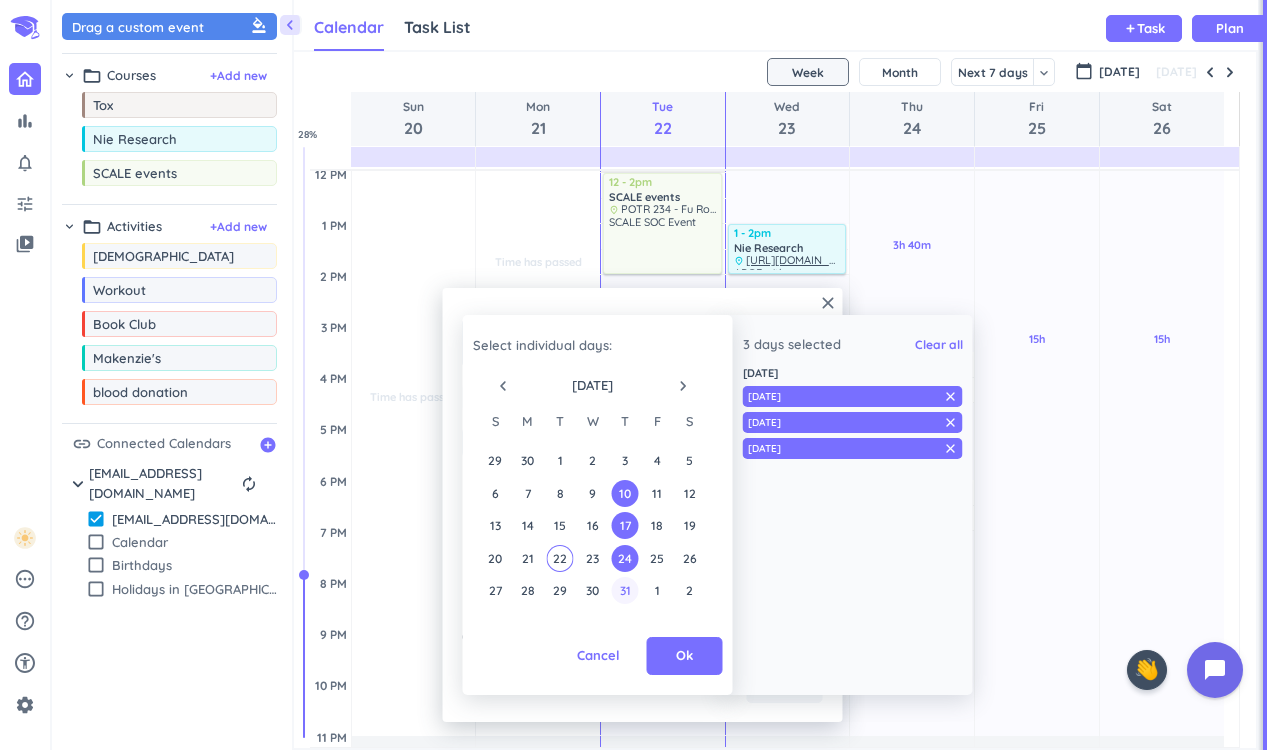 click on "31" at bounding box center [624, 590] 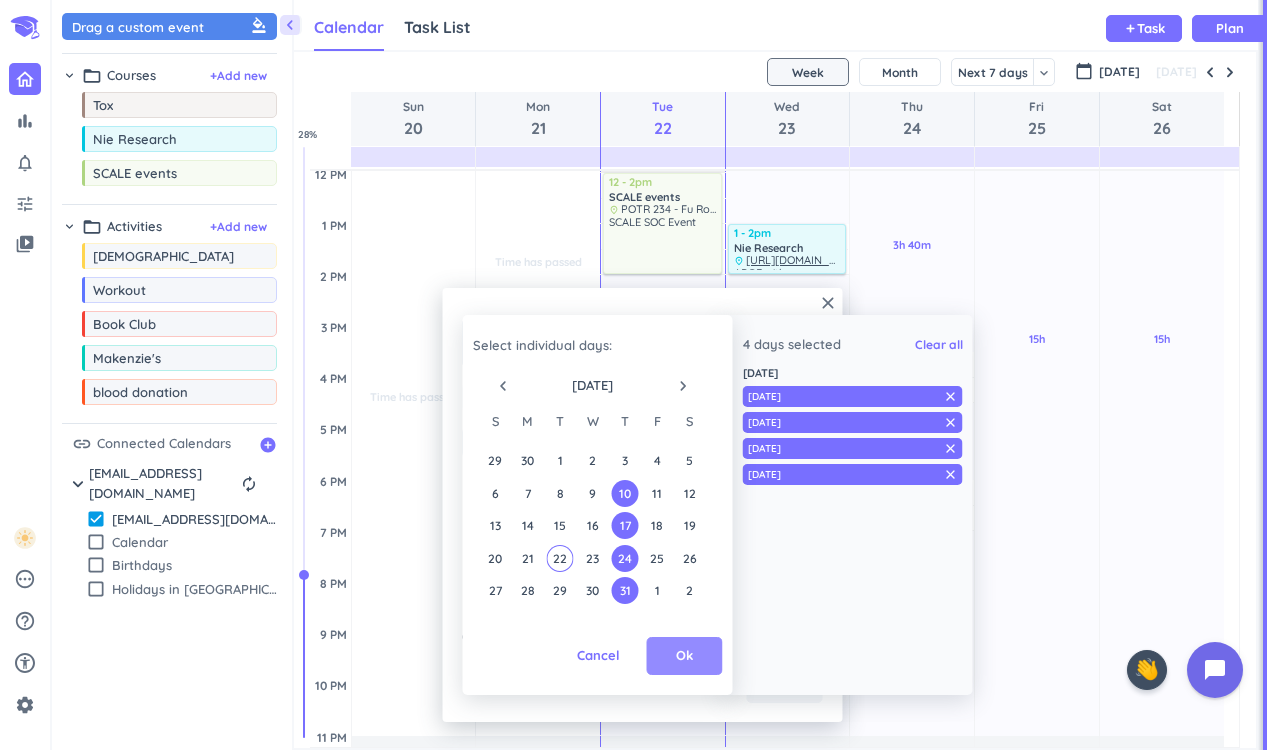 click on "Ok" at bounding box center (685, 656) 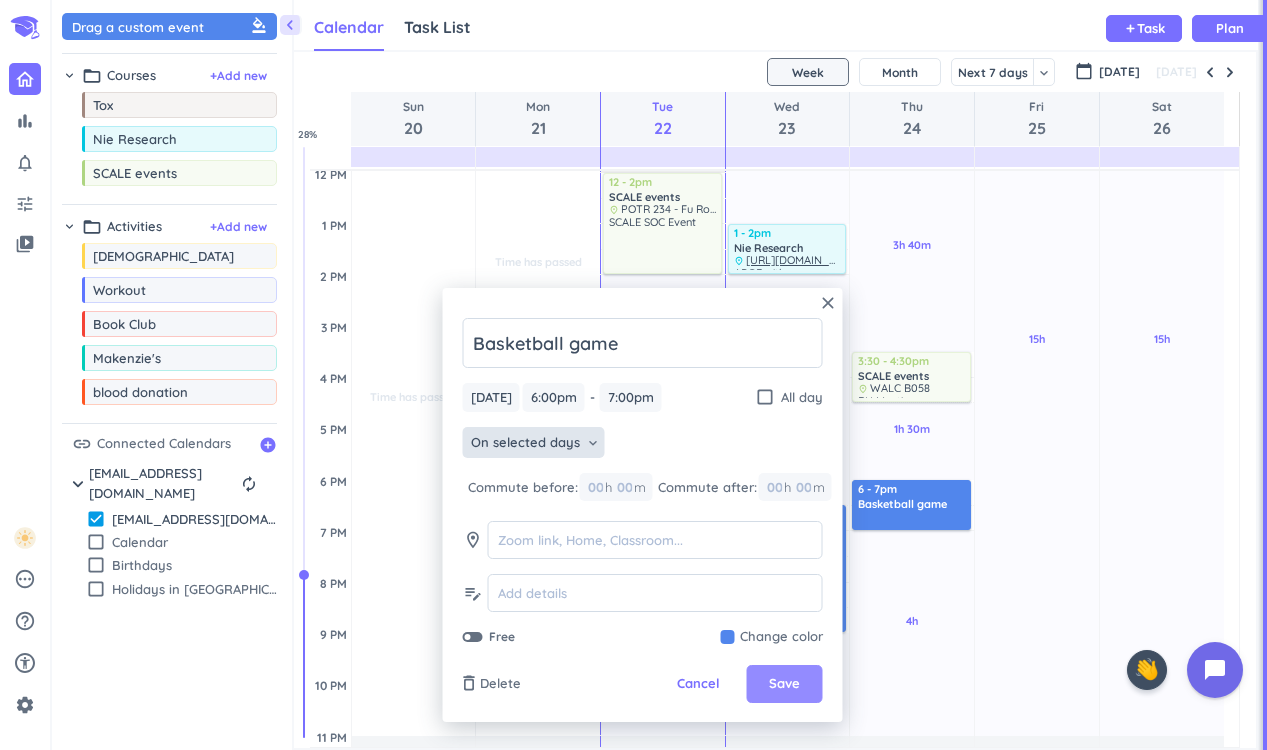 click on "Save" at bounding box center [784, 684] 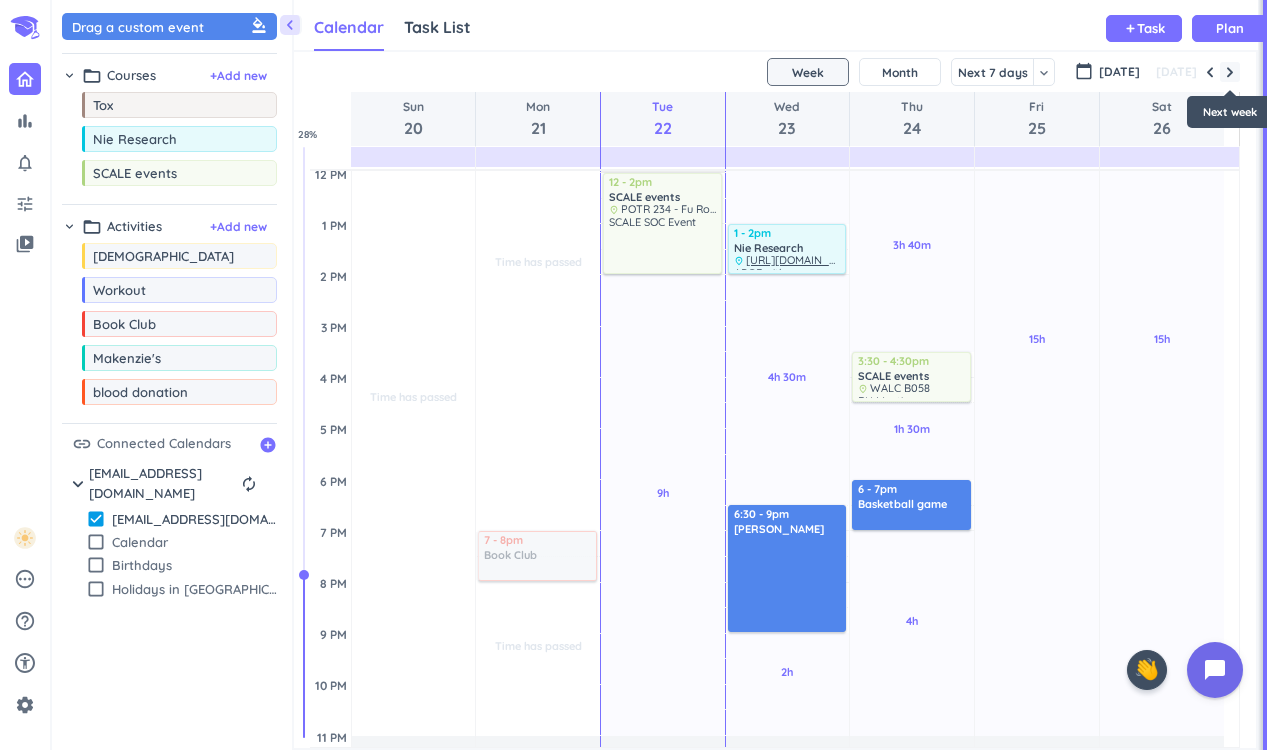 click at bounding box center (1230, 72) 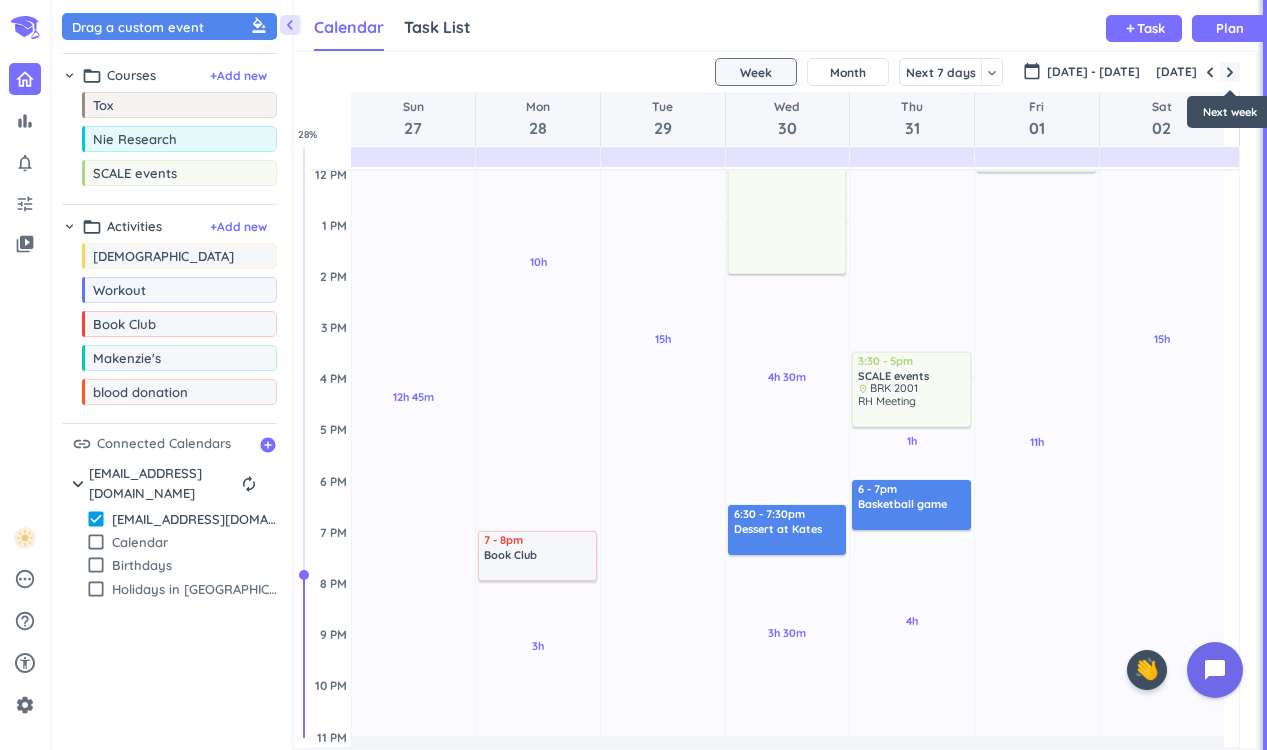 scroll, scrollTop: 104, scrollLeft: 0, axis: vertical 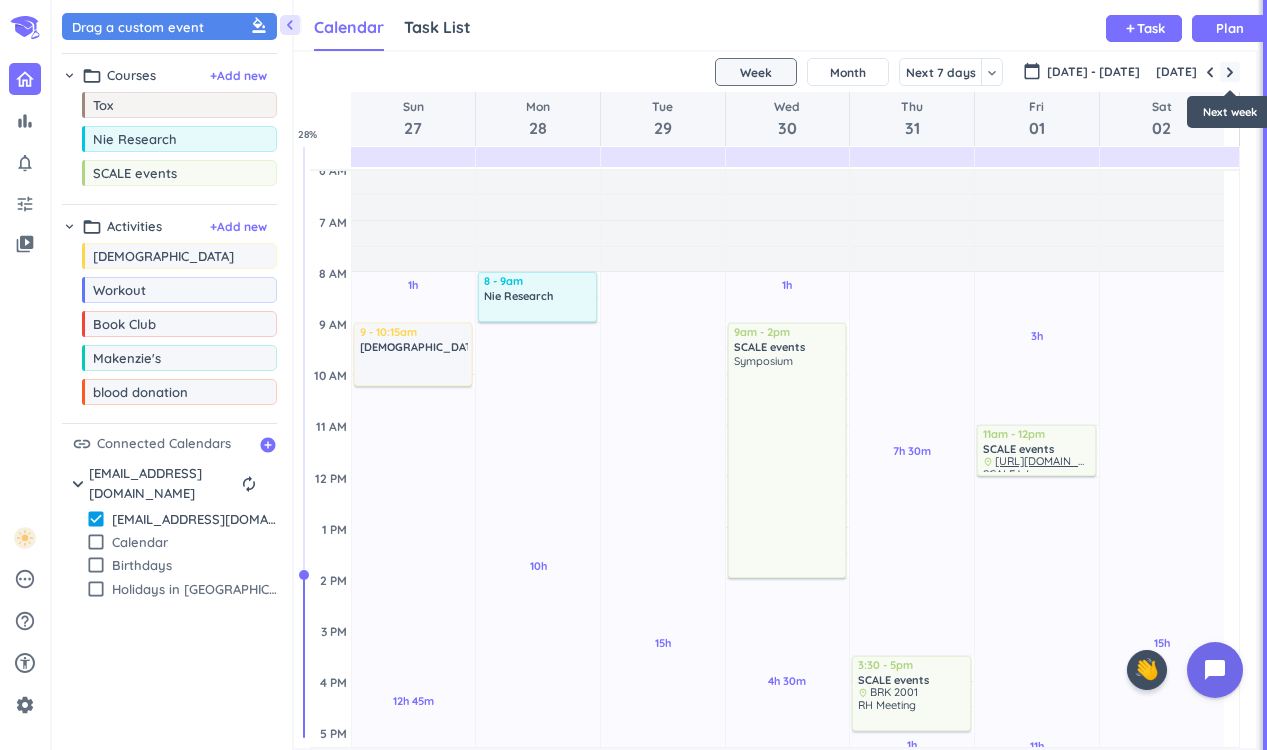 click at bounding box center [1230, 72] 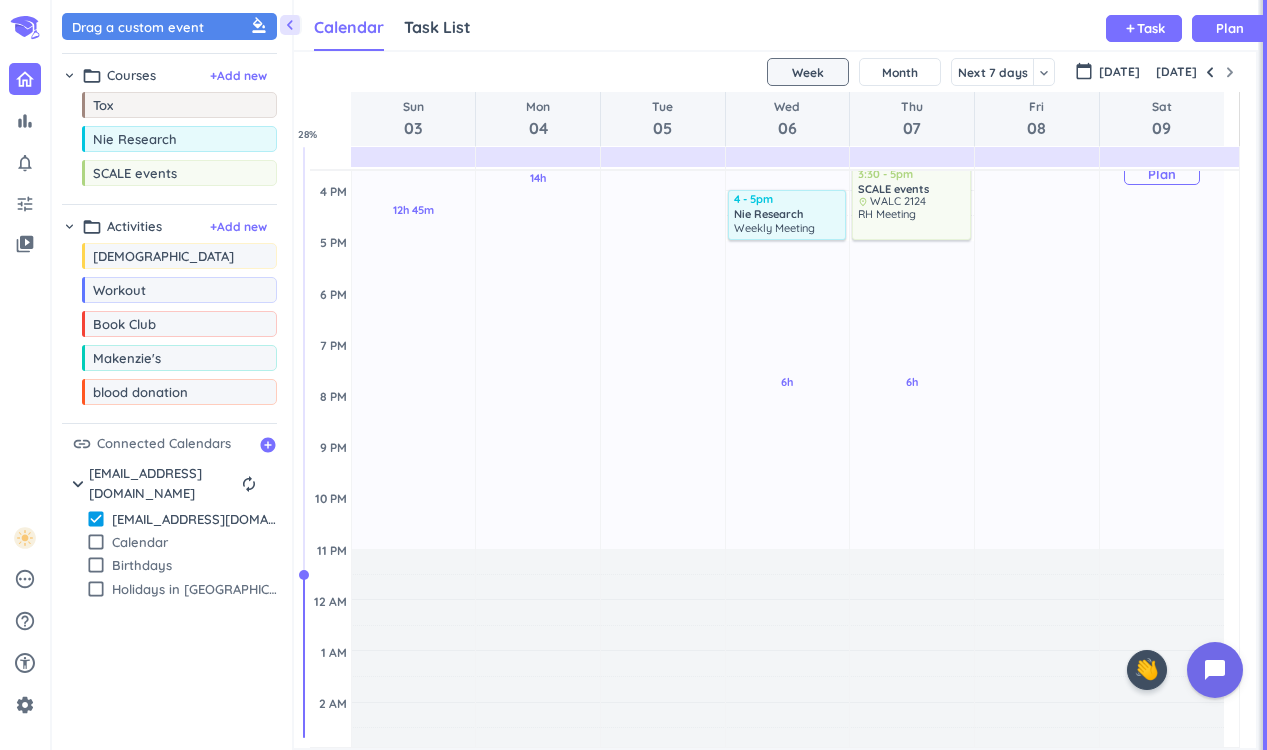 scroll, scrollTop: 653, scrollLeft: 0, axis: vertical 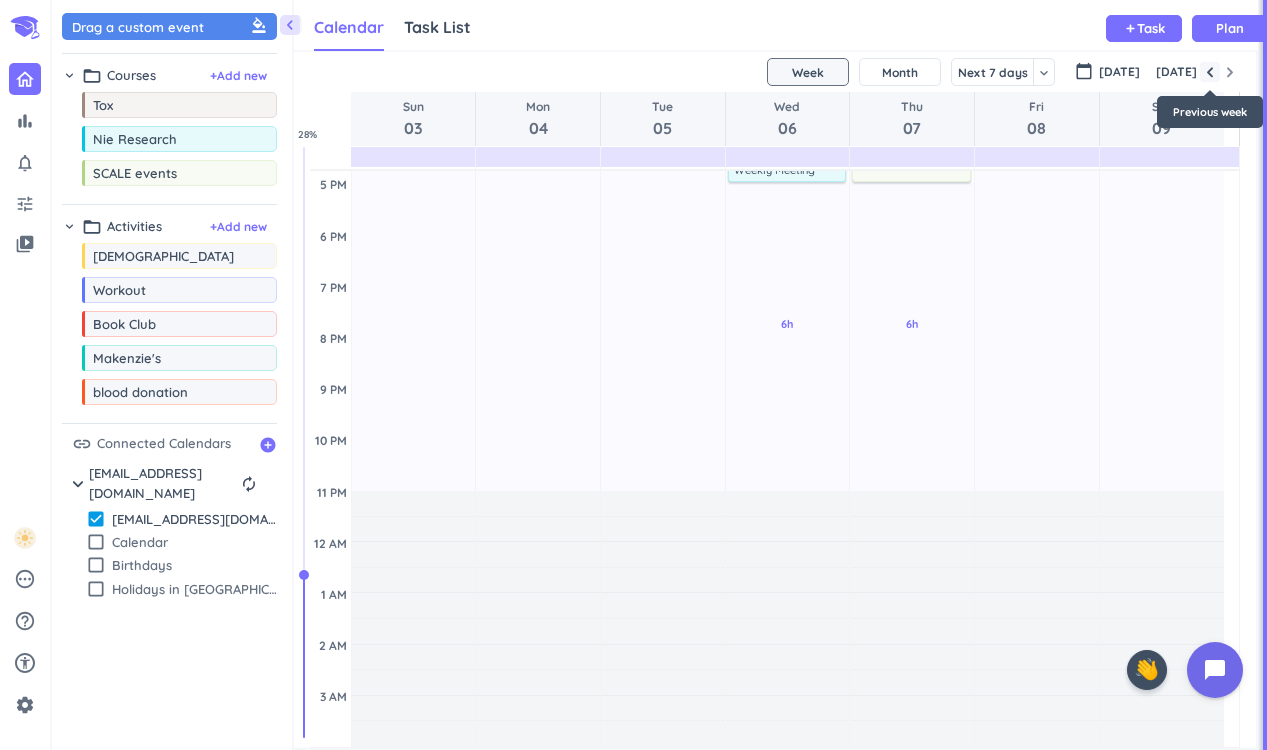 click at bounding box center (1210, 72) 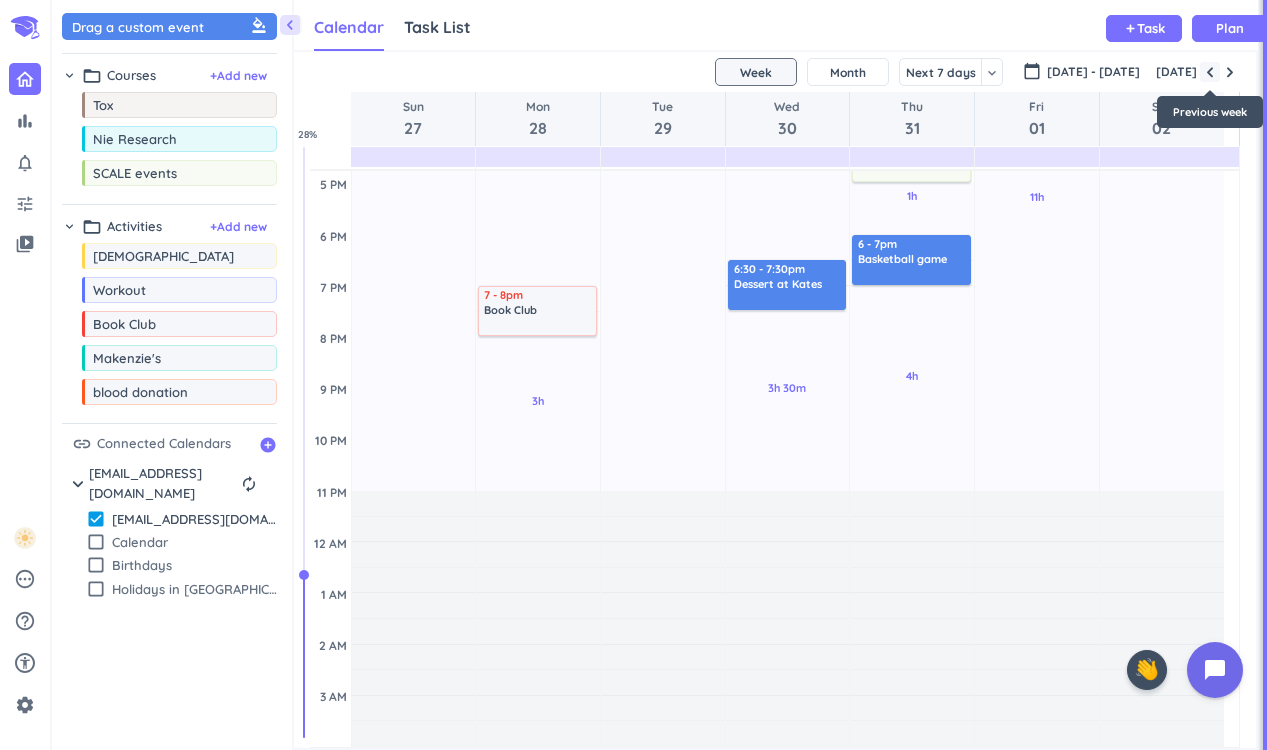scroll, scrollTop: 104, scrollLeft: 0, axis: vertical 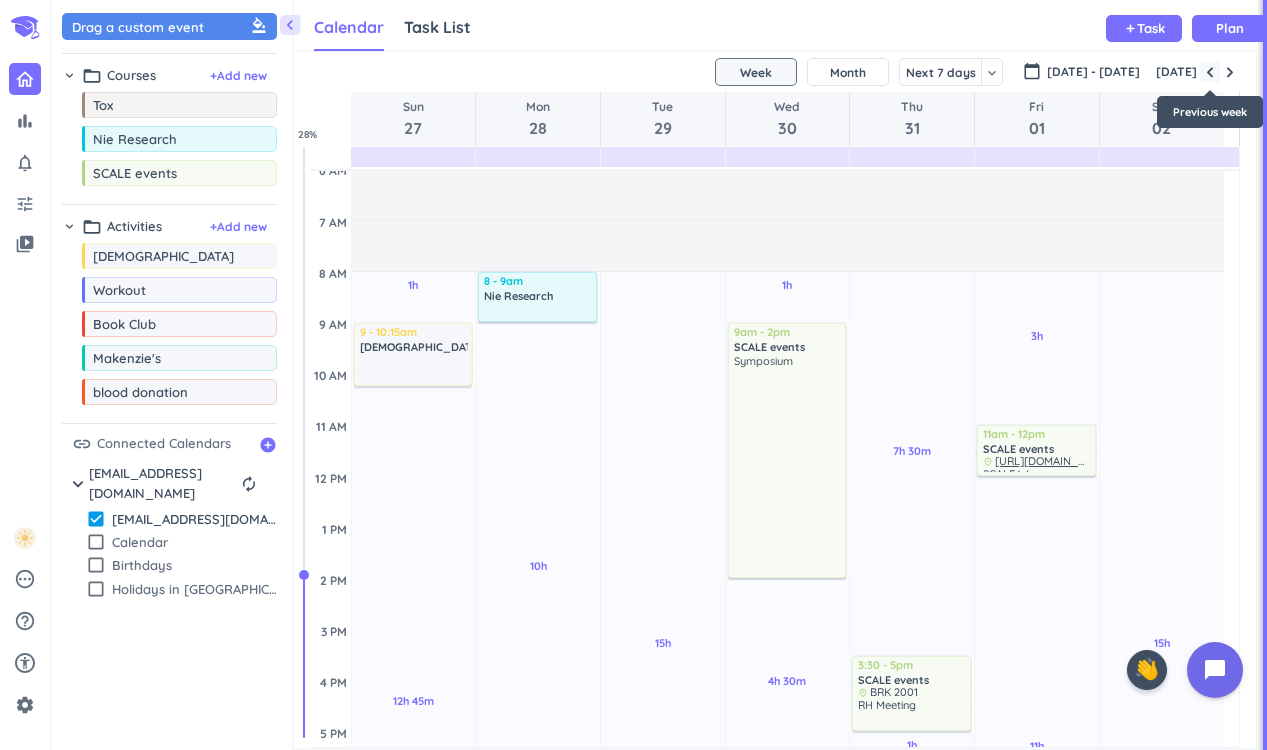 click at bounding box center (1210, 72) 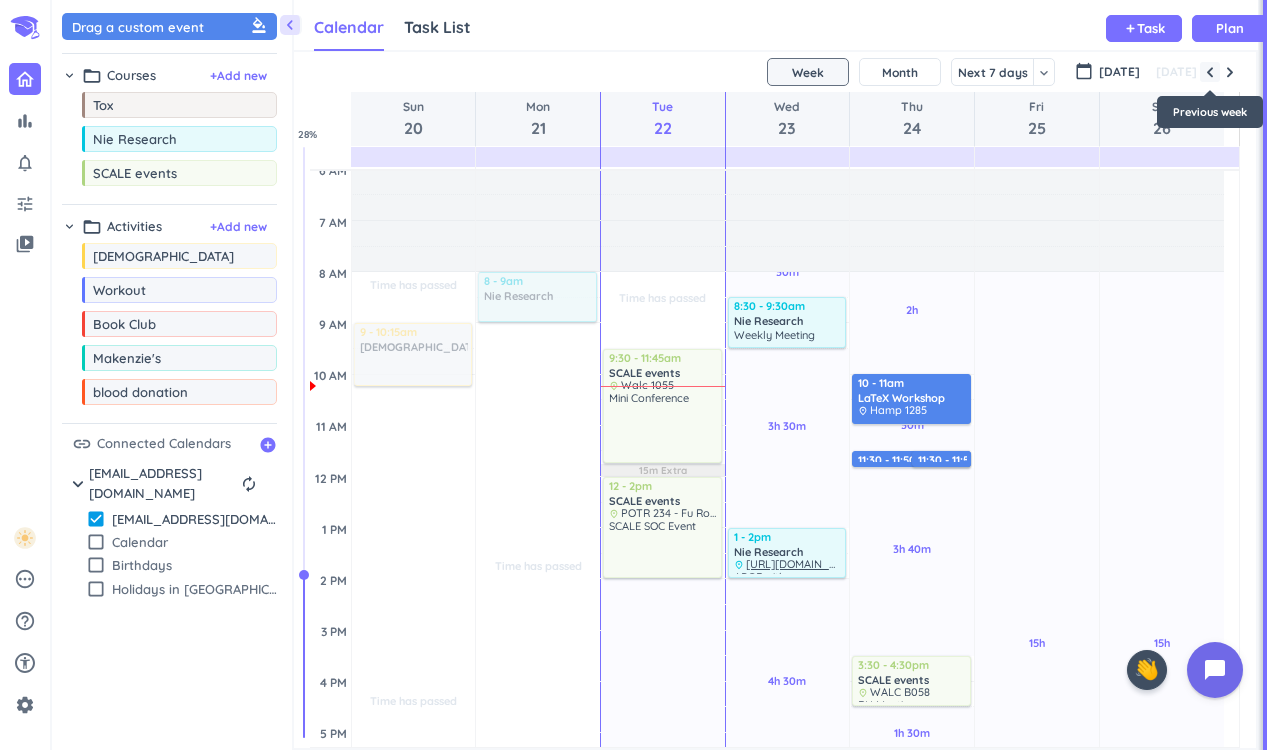 click at bounding box center (1210, 72) 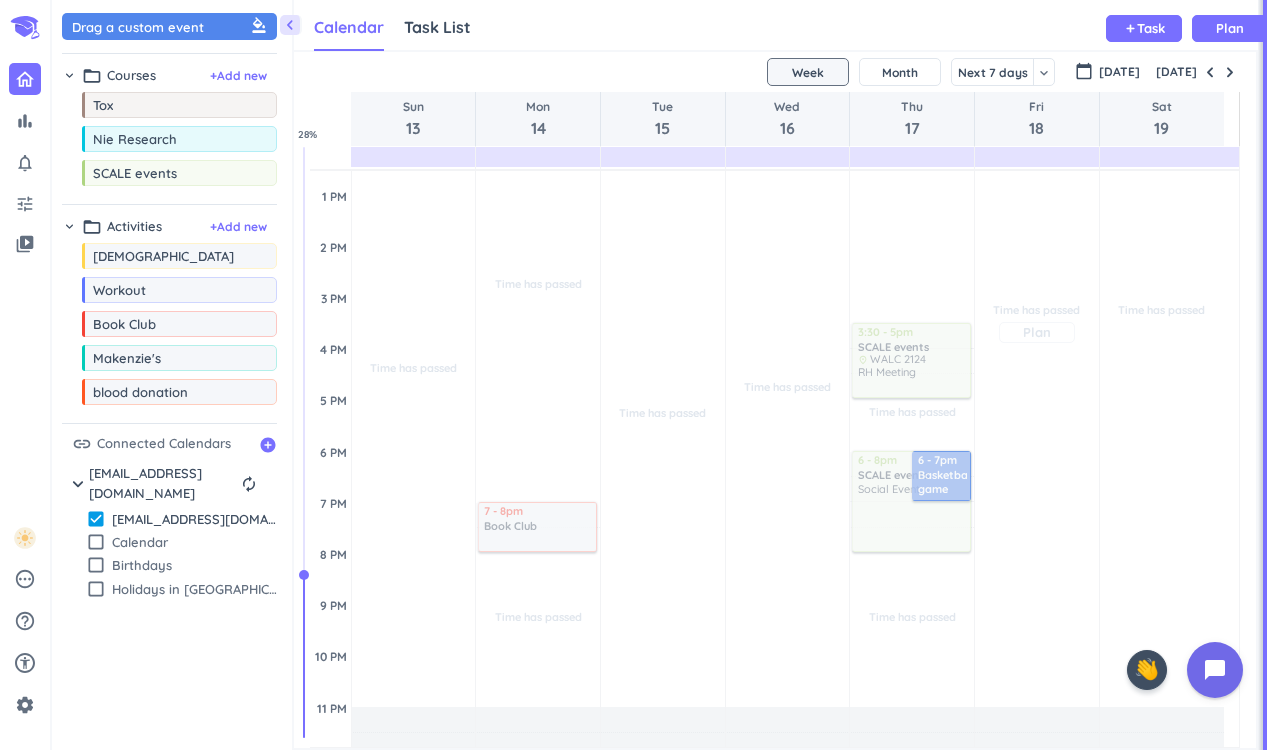 scroll, scrollTop: 440, scrollLeft: 0, axis: vertical 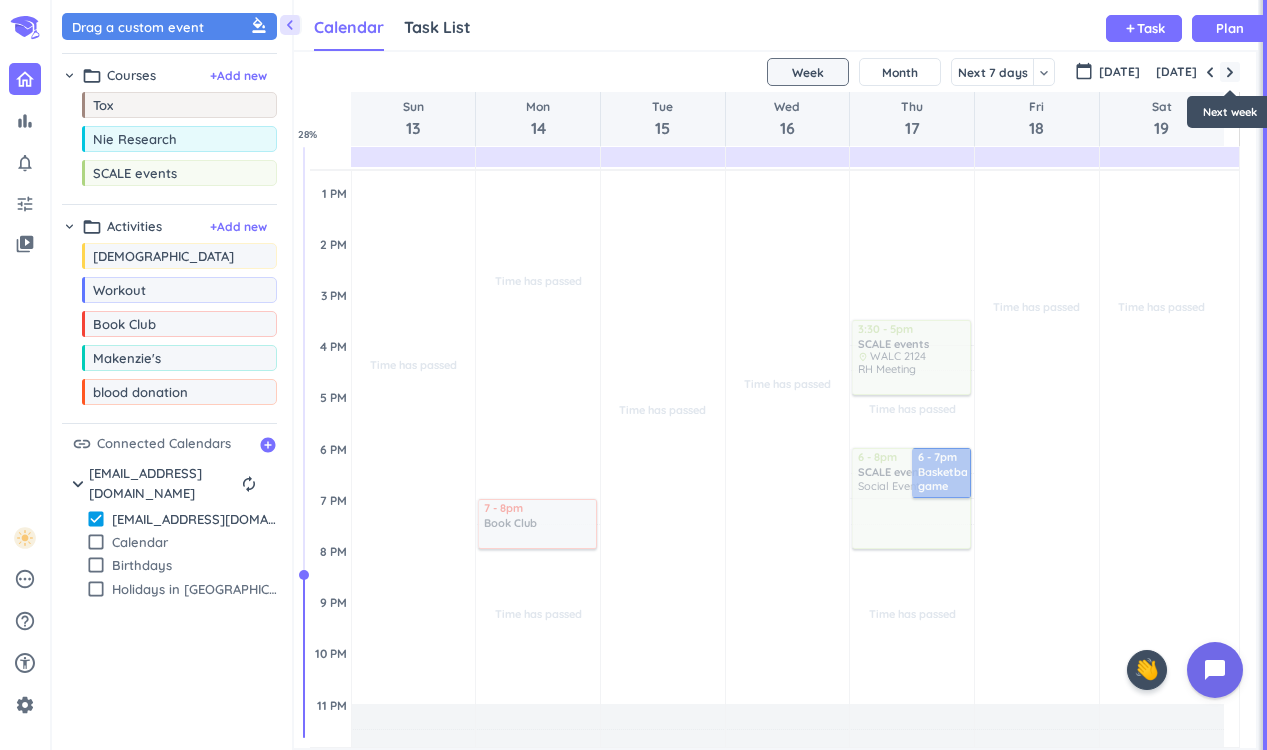 click at bounding box center (1230, 72) 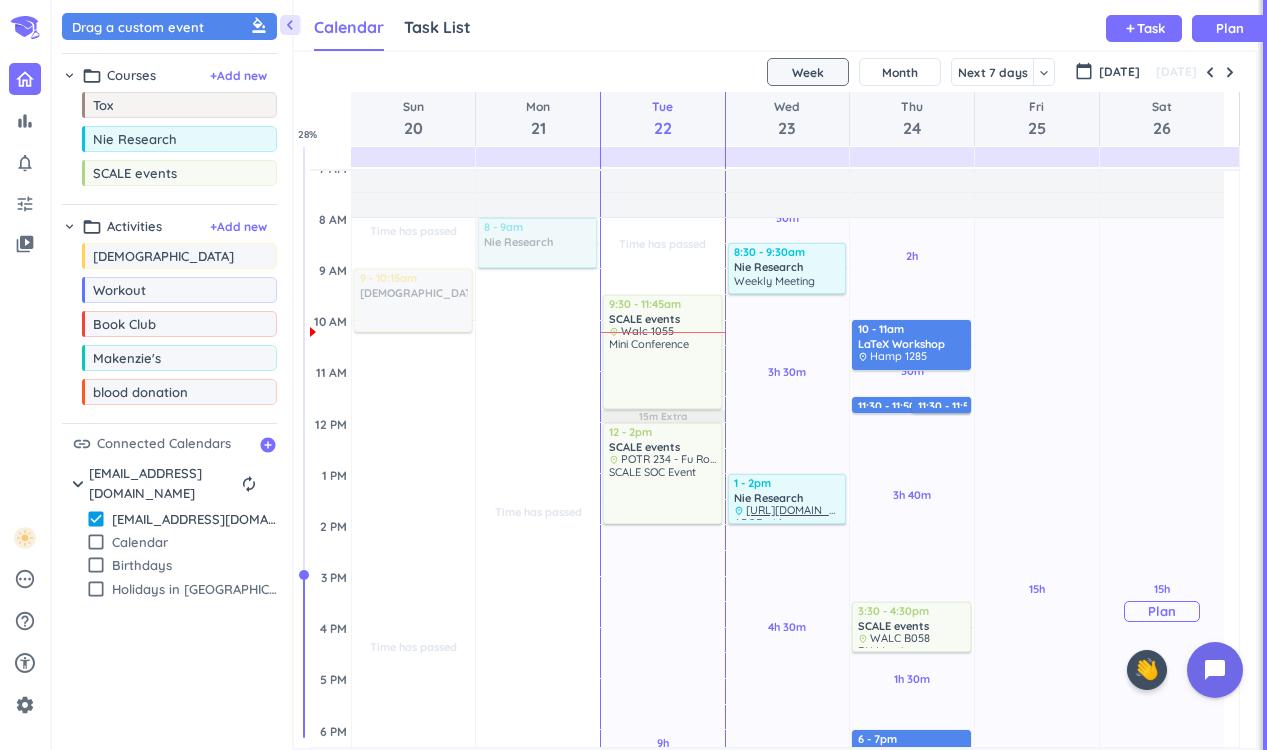 scroll, scrollTop: 160, scrollLeft: 0, axis: vertical 